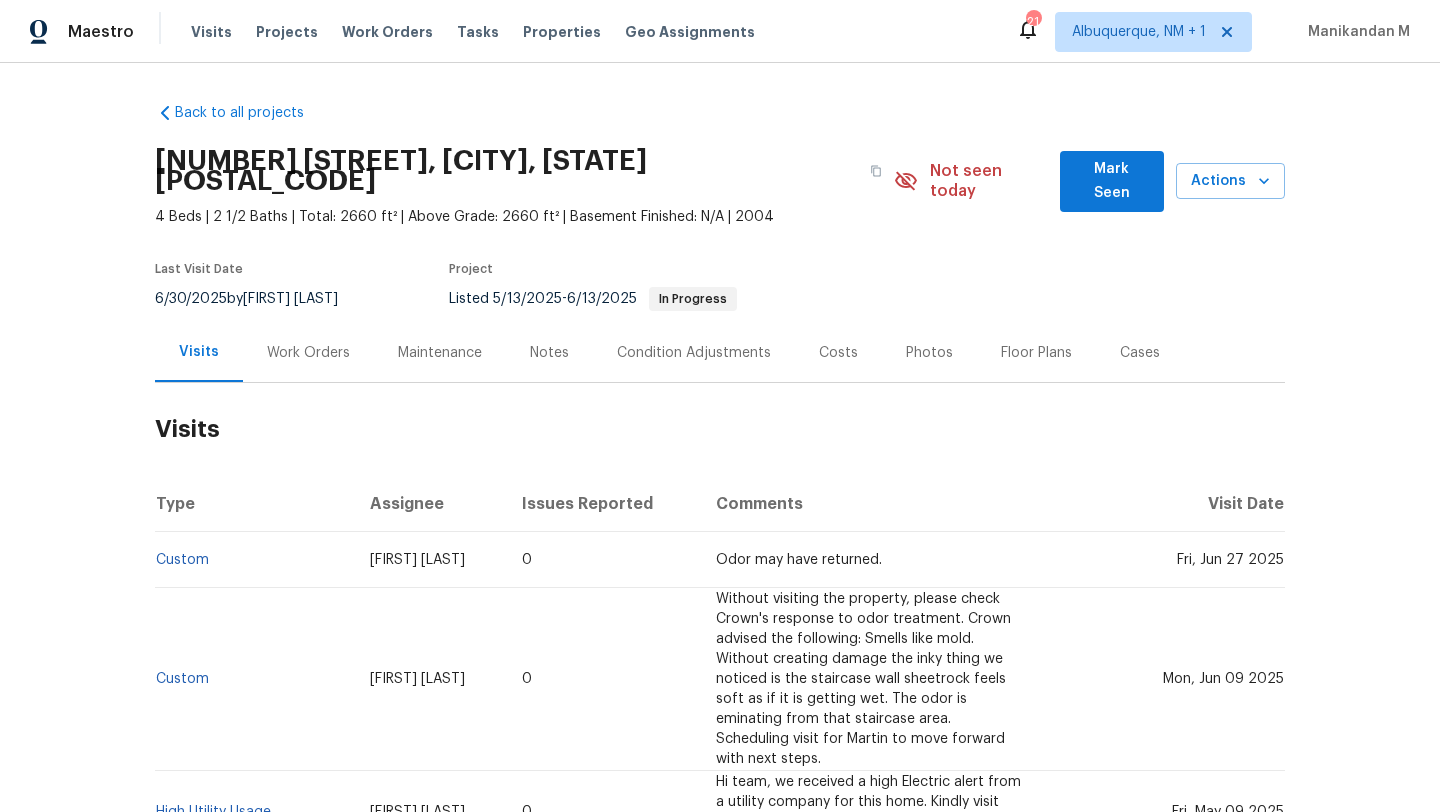 scroll, scrollTop: 0, scrollLeft: 0, axis: both 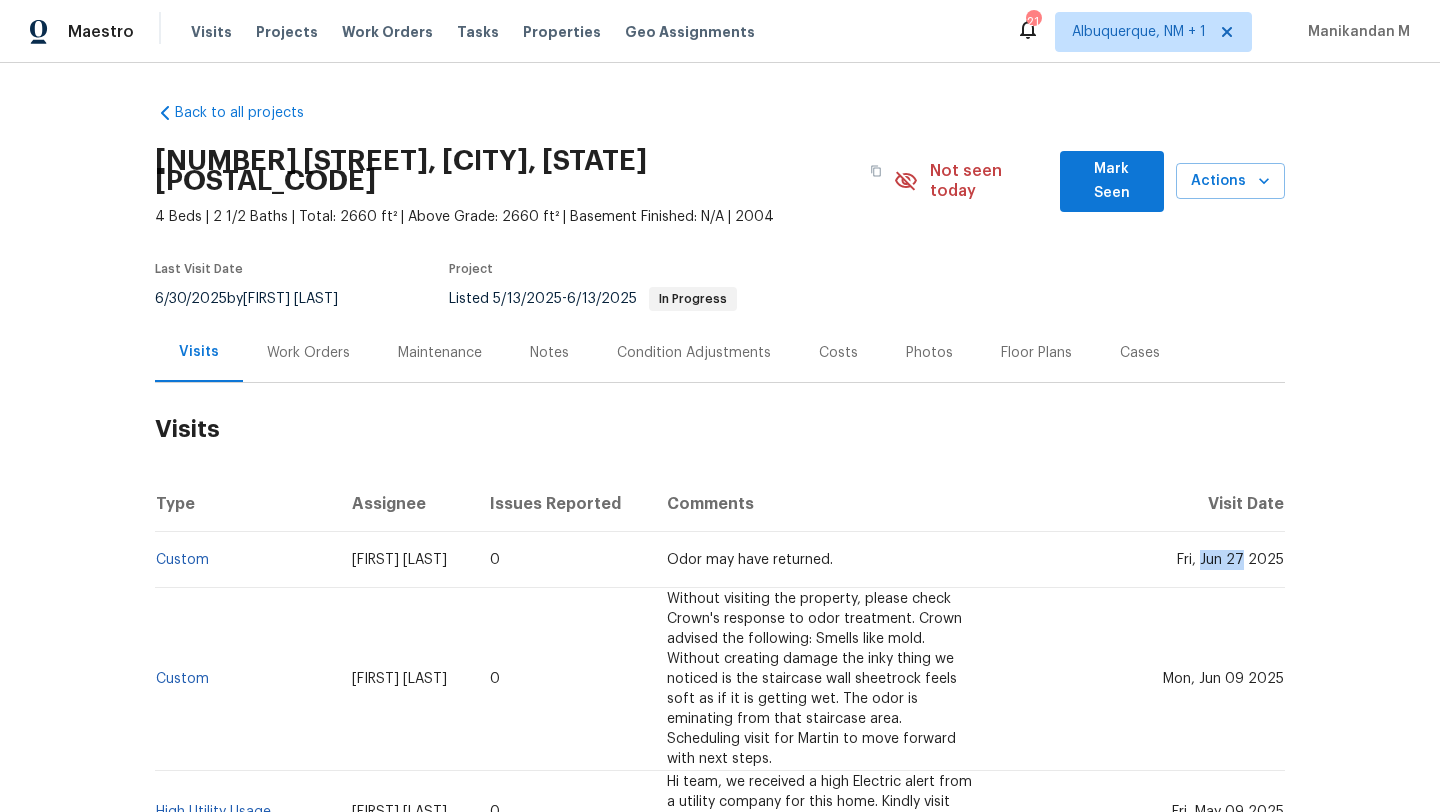 drag, startPoint x: 1199, startPoint y: 544, endPoint x: 1237, endPoint y: 544, distance: 38 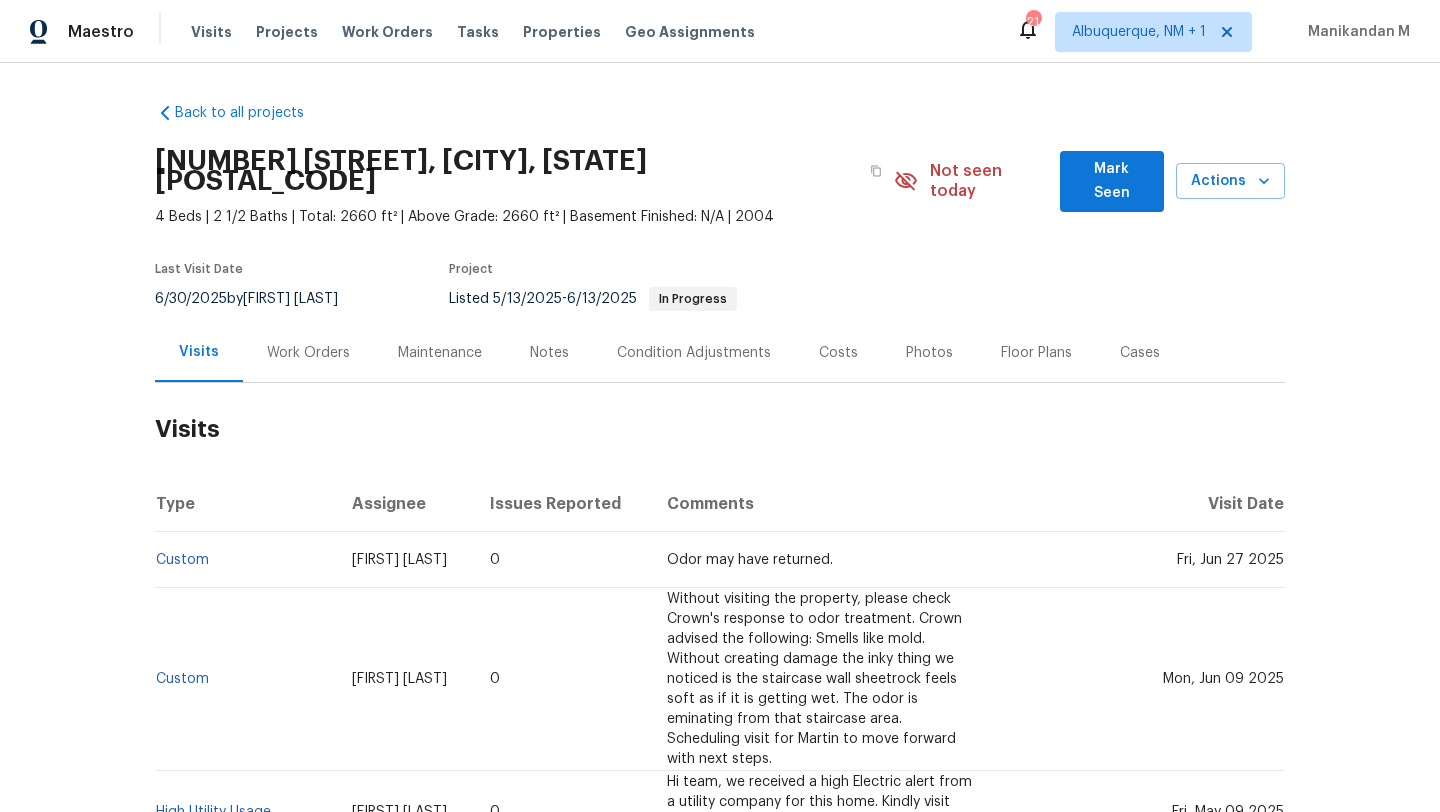 click on "Work Orders" at bounding box center [308, 352] 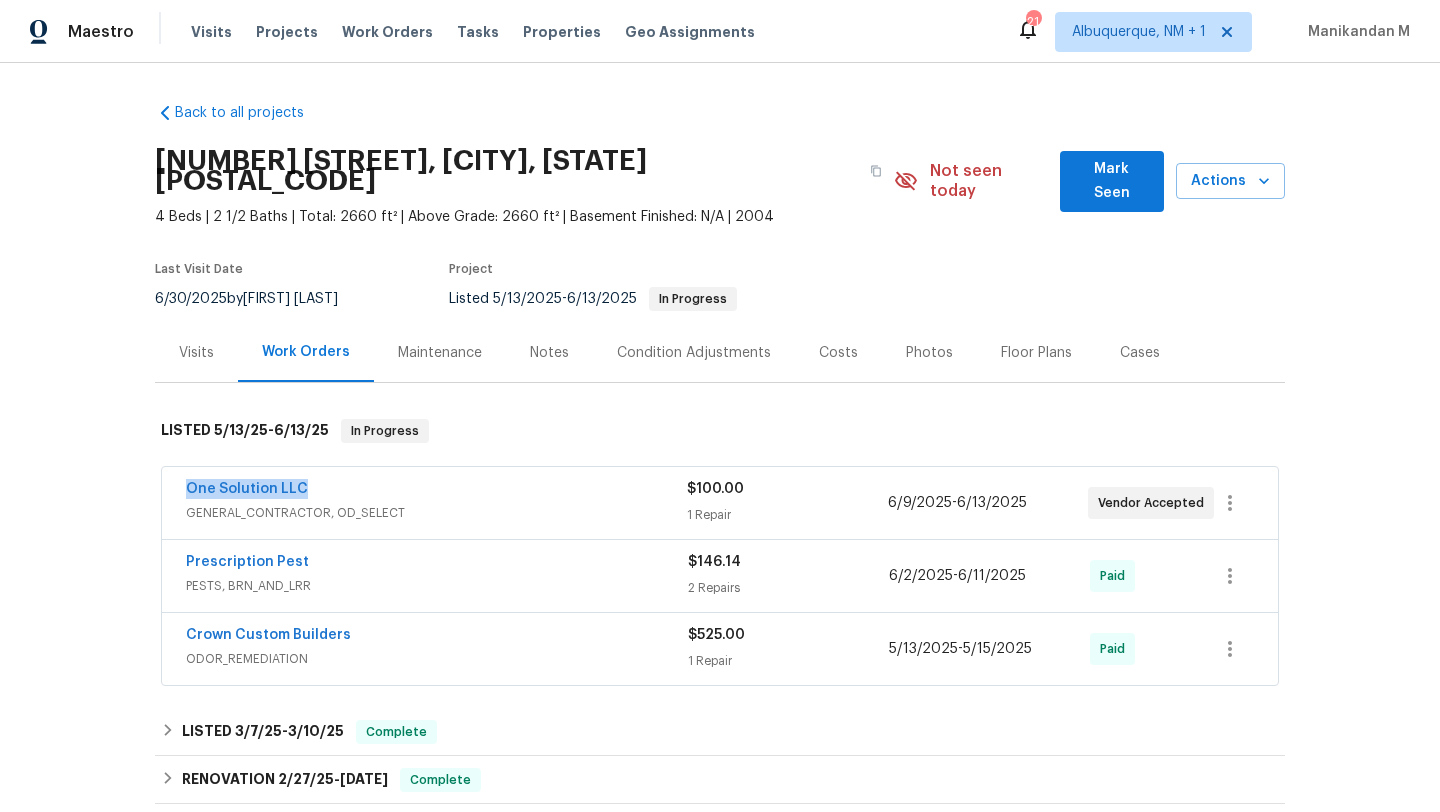 drag, startPoint x: 213, startPoint y: 468, endPoint x: 337, endPoint y: 468, distance: 124 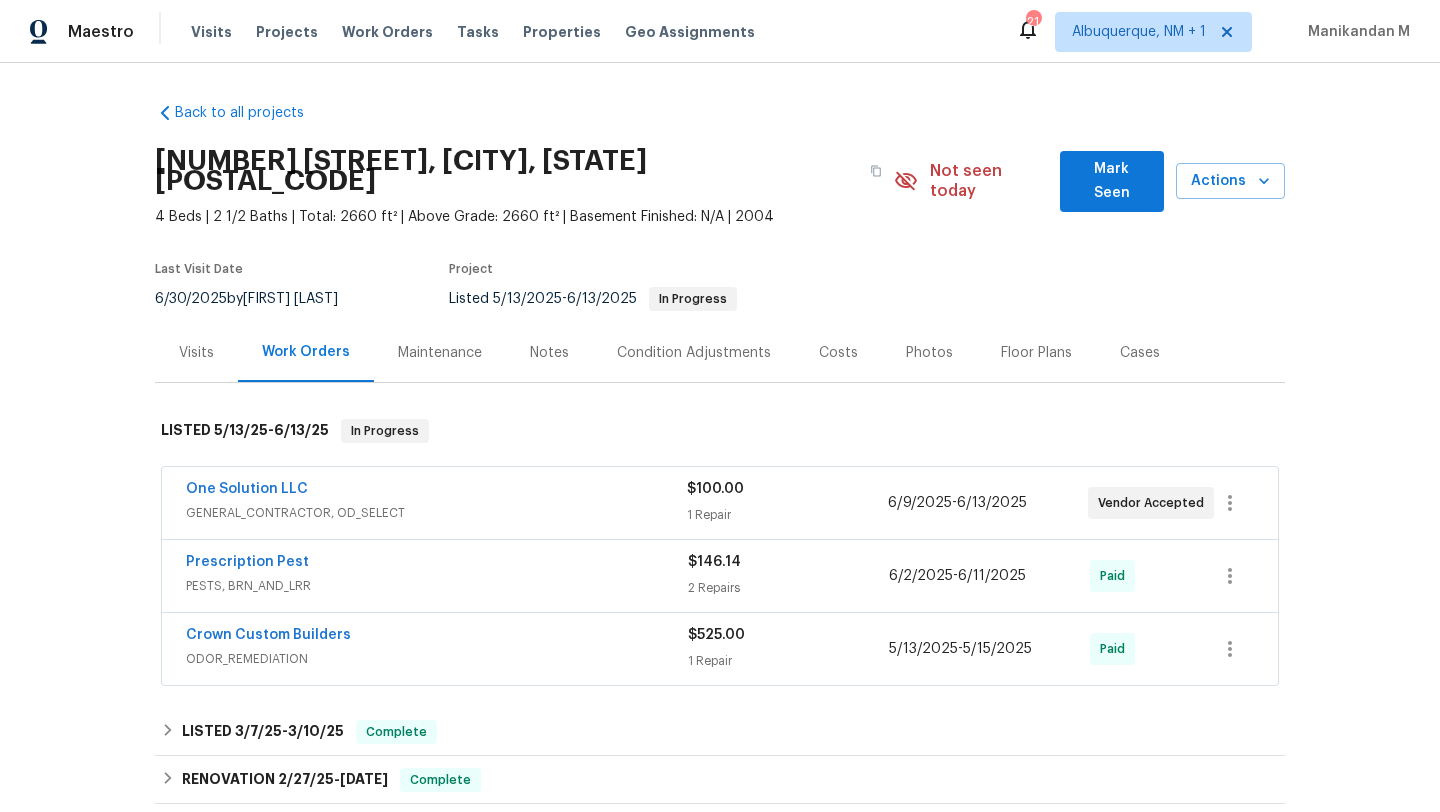 click on "1 Repair" at bounding box center (787, 515) 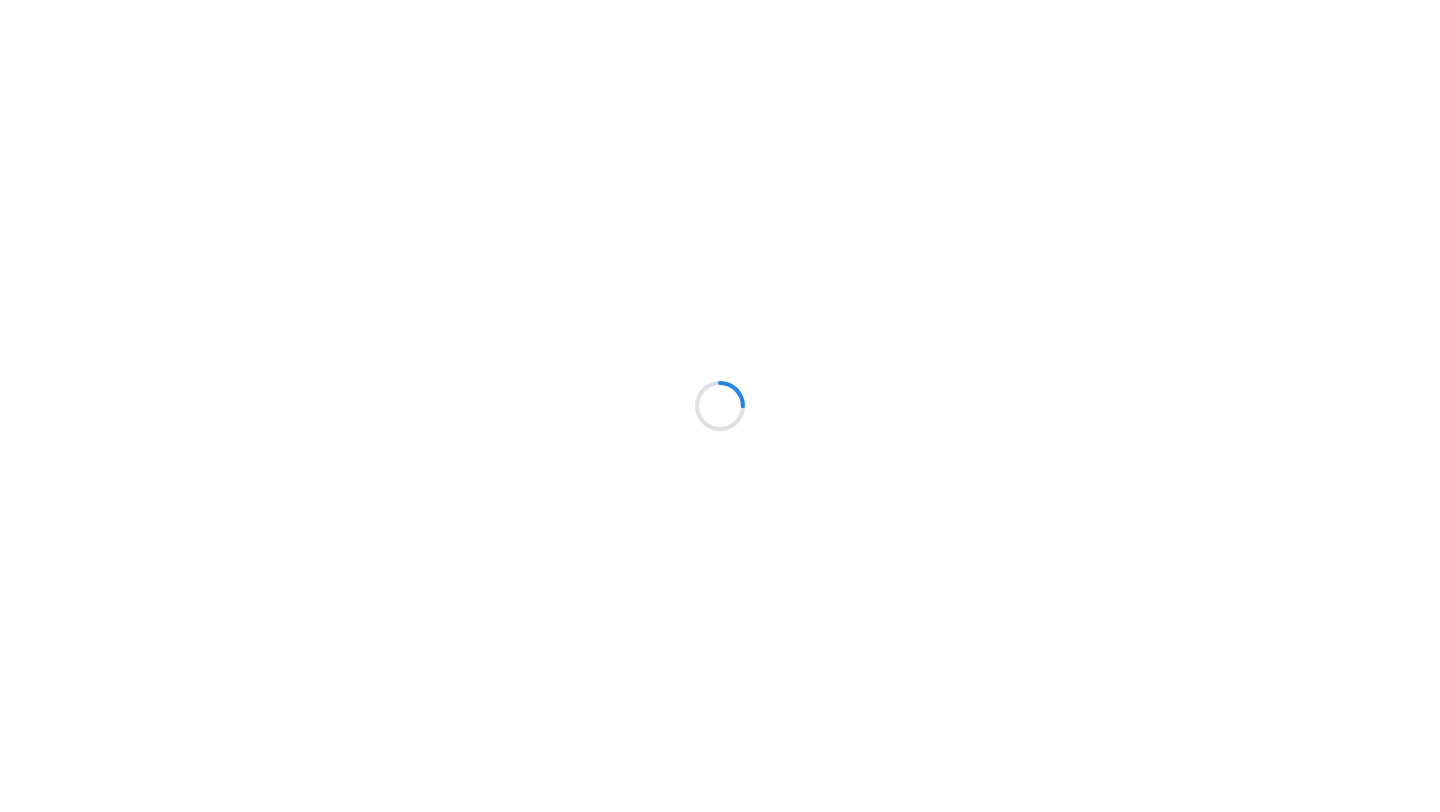 scroll, scrollTop: 0, scrollLeft: 0, axis: both 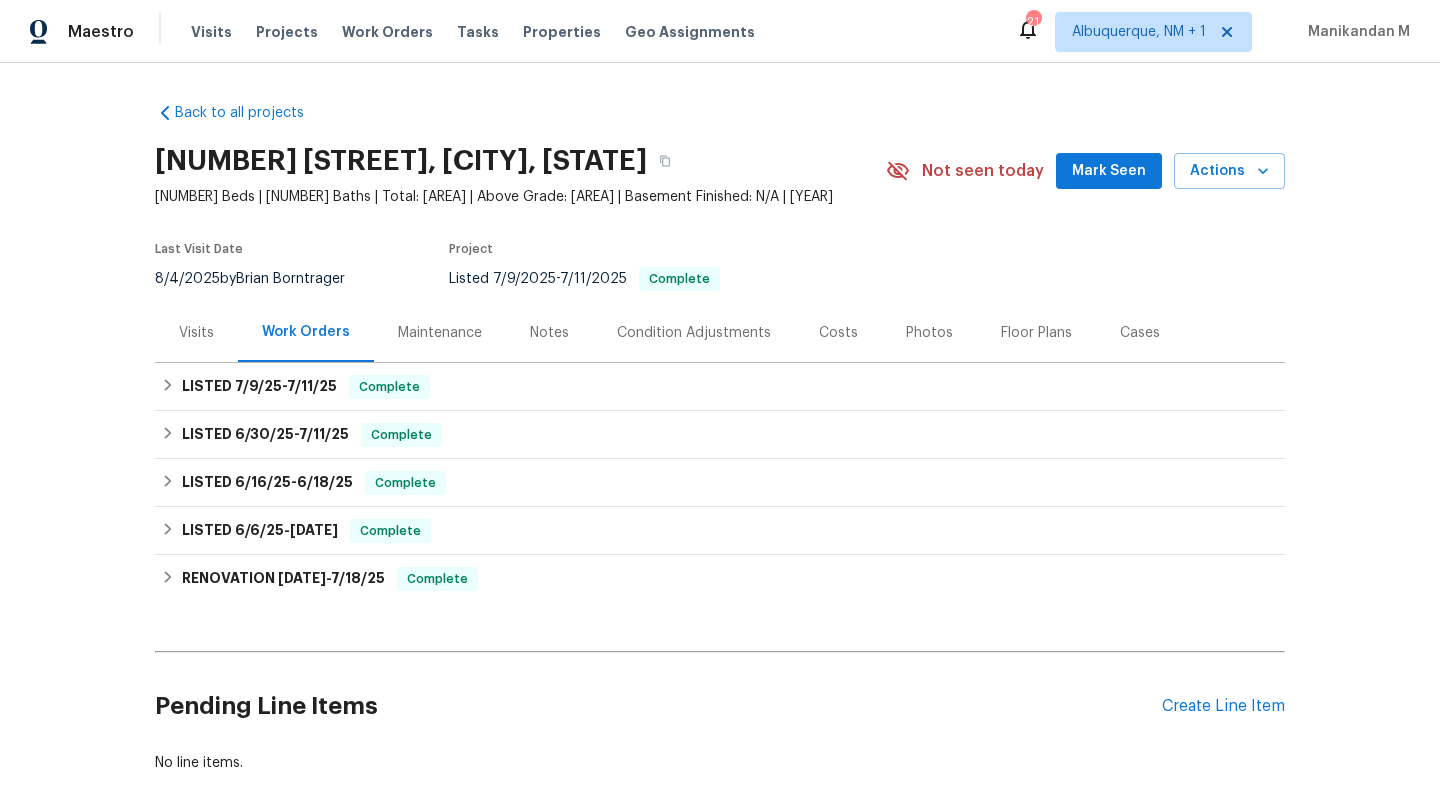 click on "Visits" at bounding box center [196, 333] 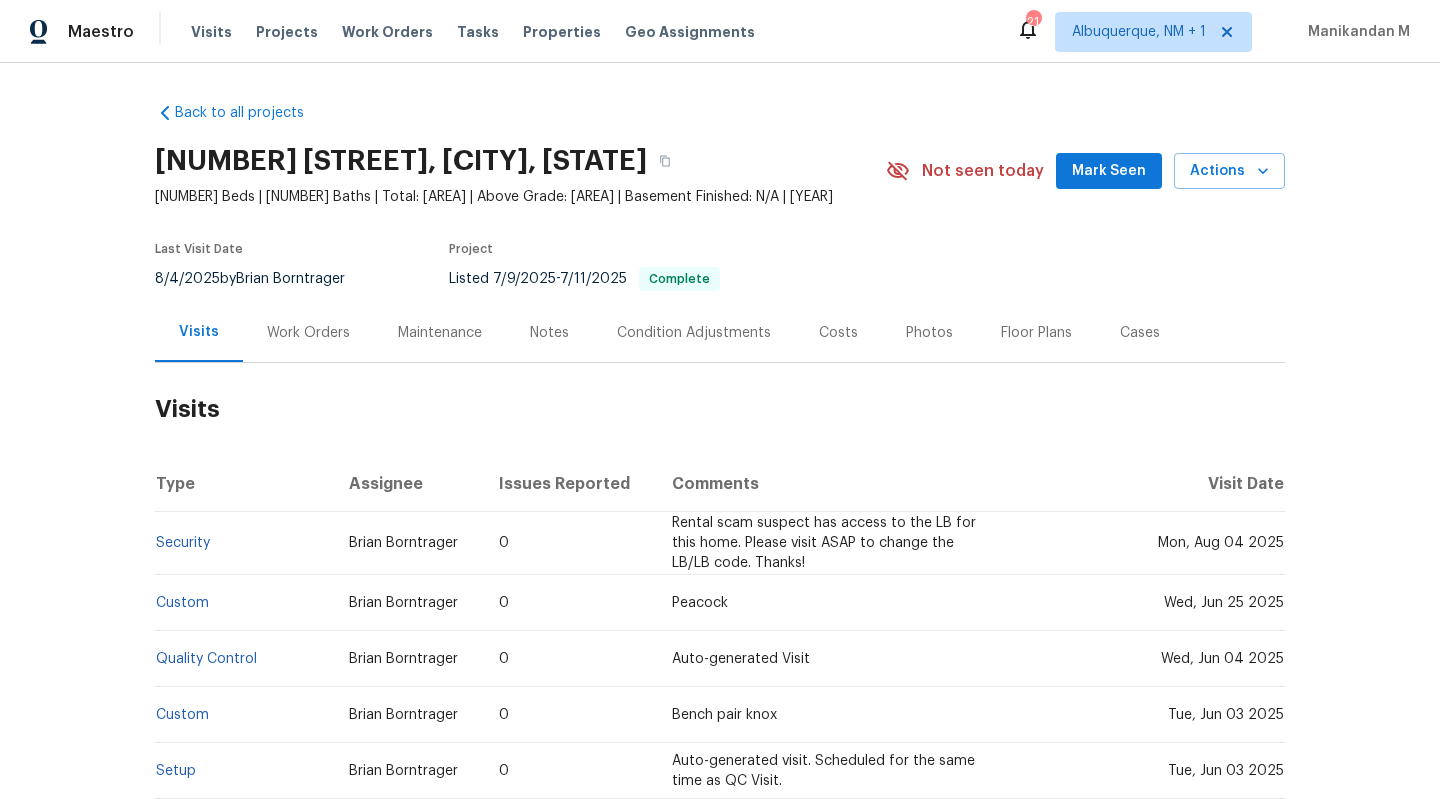 click on "Work Orders" at bounding box center (308, 332) 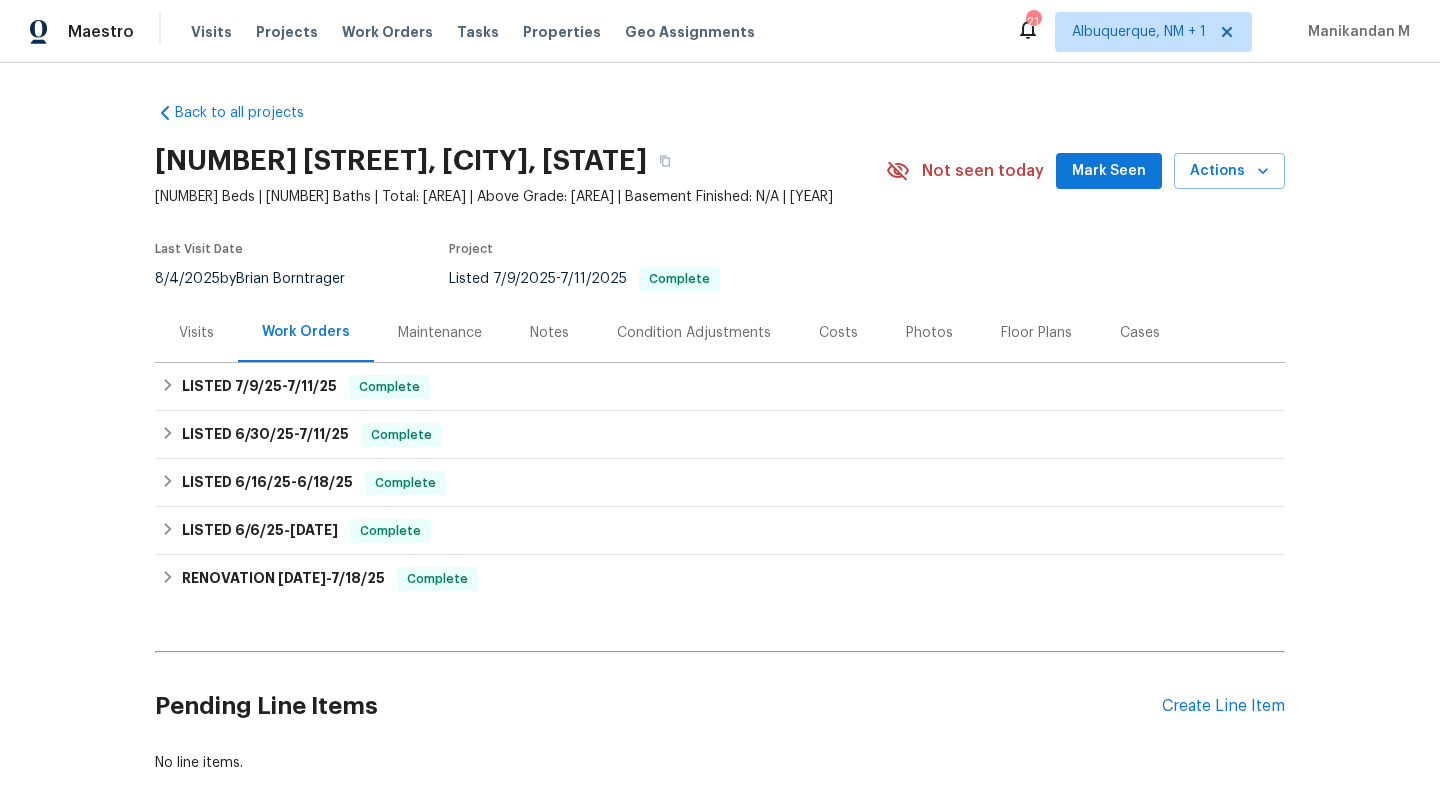 click on "Cases" at bounding box center [1140, 332] 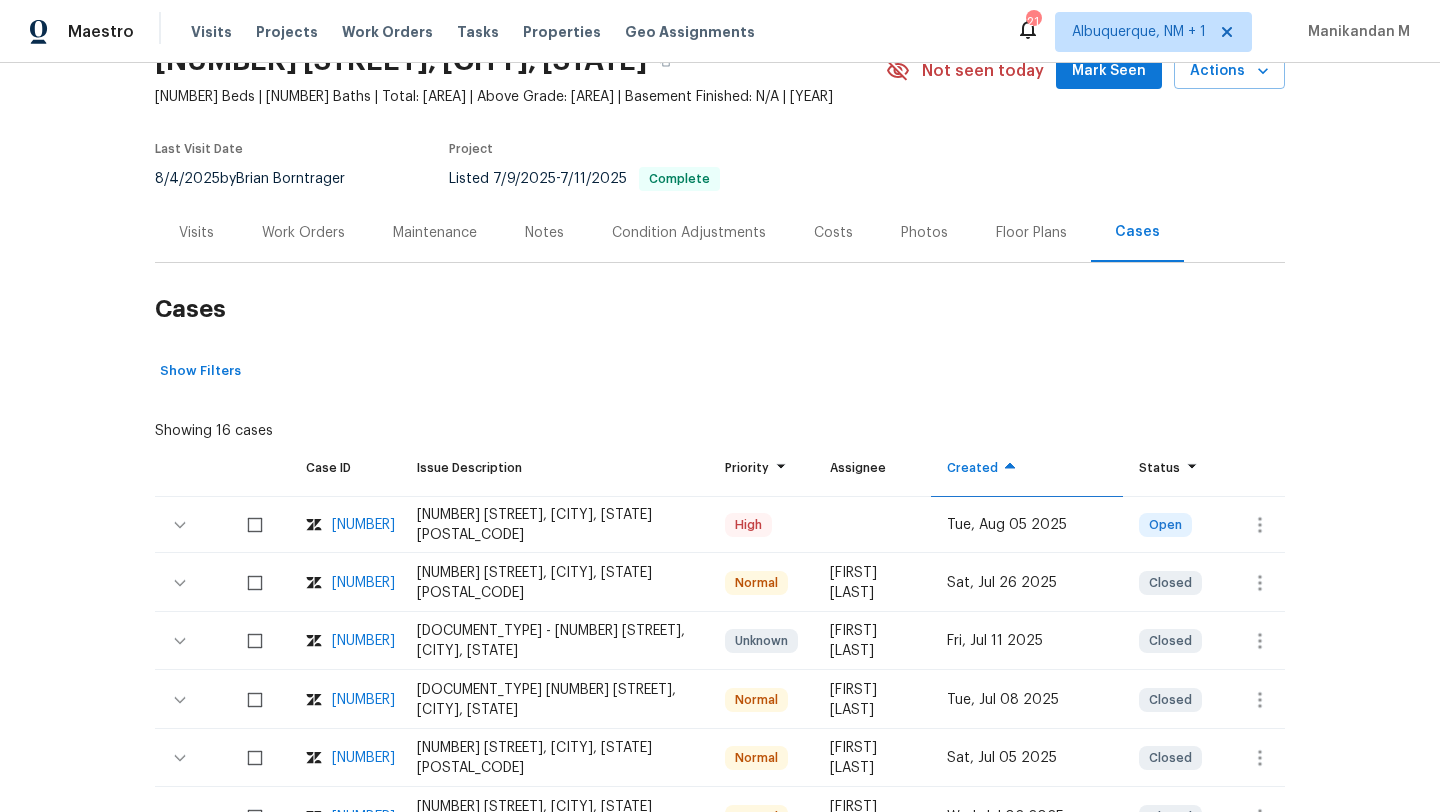 scroll, scrollTop: 120, scrollLeft: 0, axis: vertical 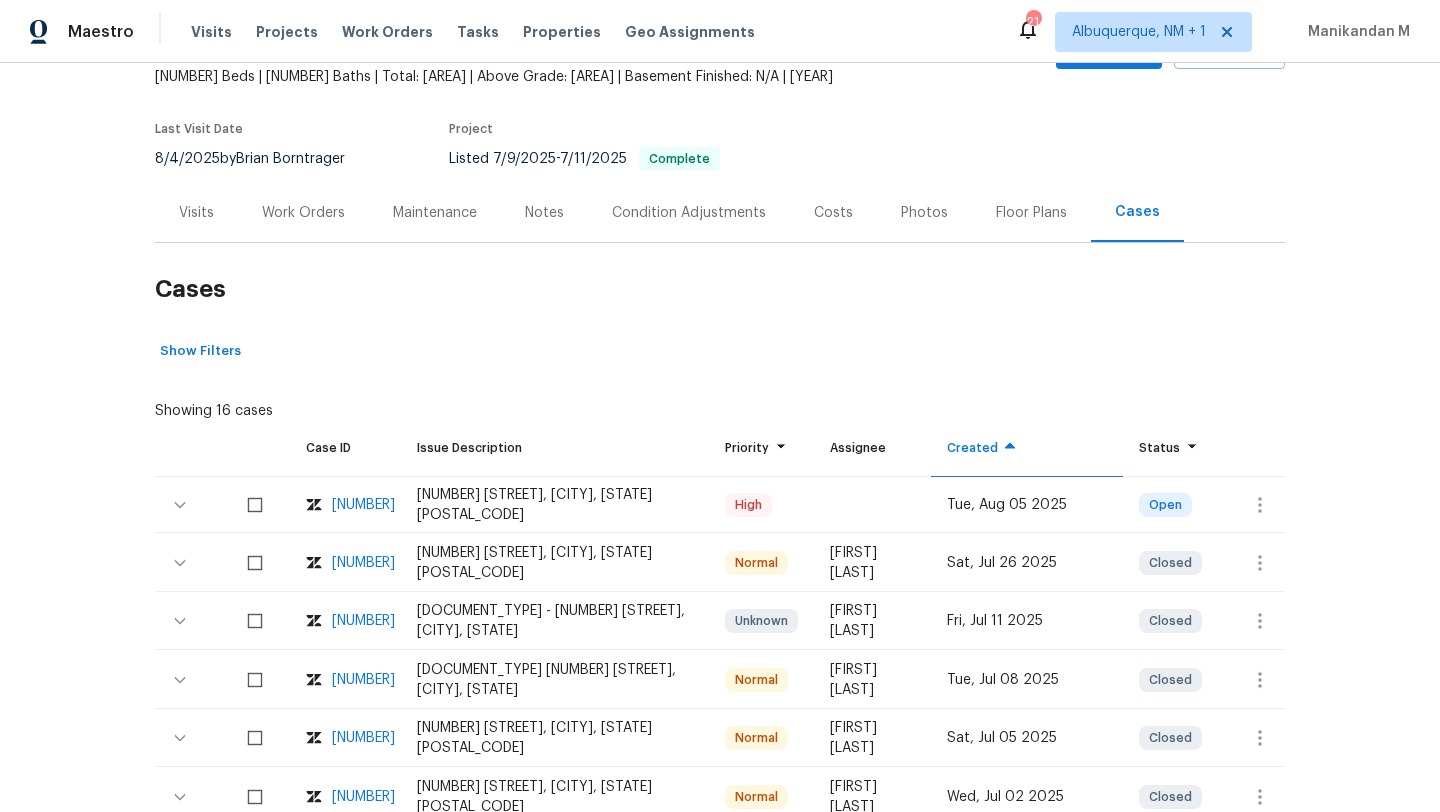 click on "3365473" at bounding box center [363, 563] 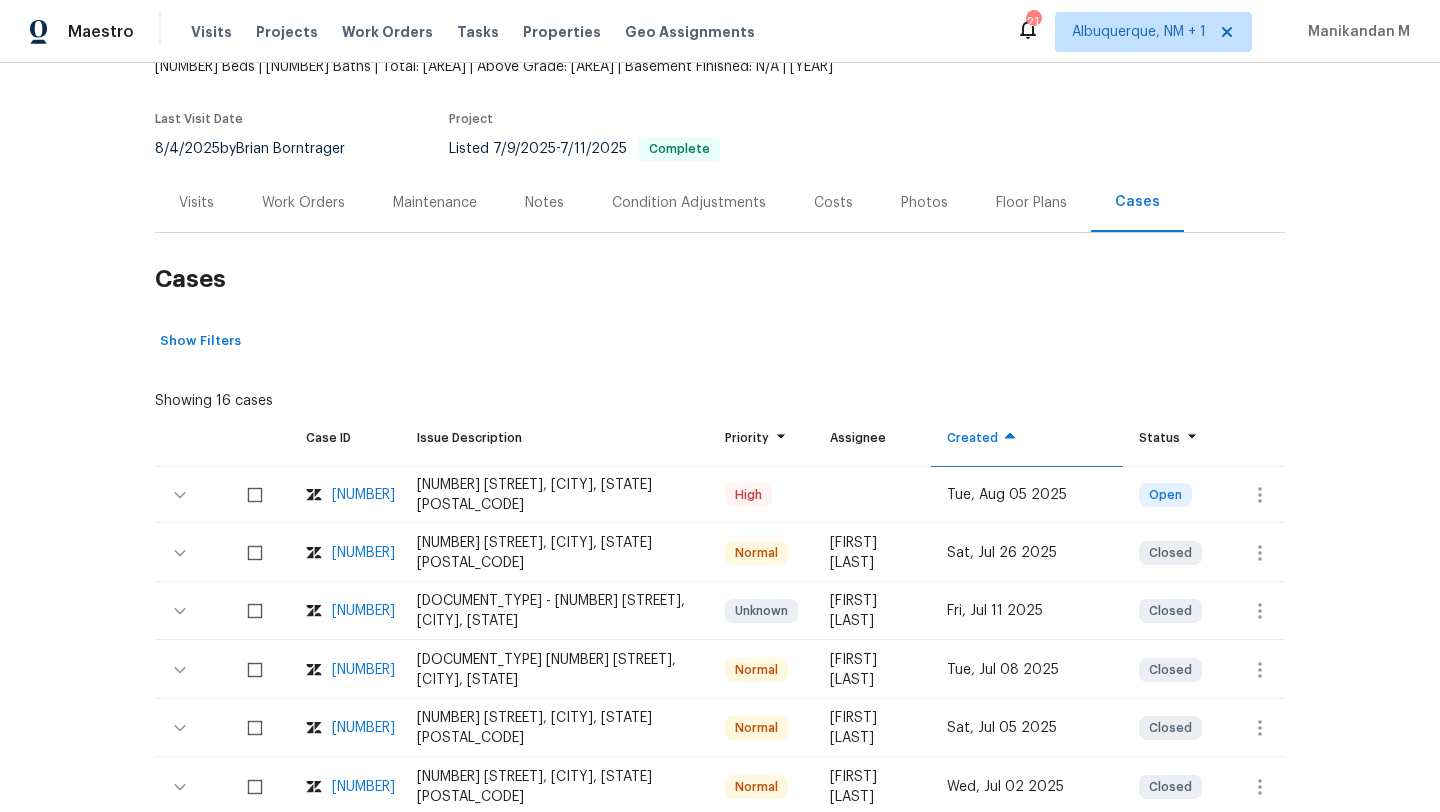 scroll, scrollTop: 131, scrollLeft: 0, axis: vertical 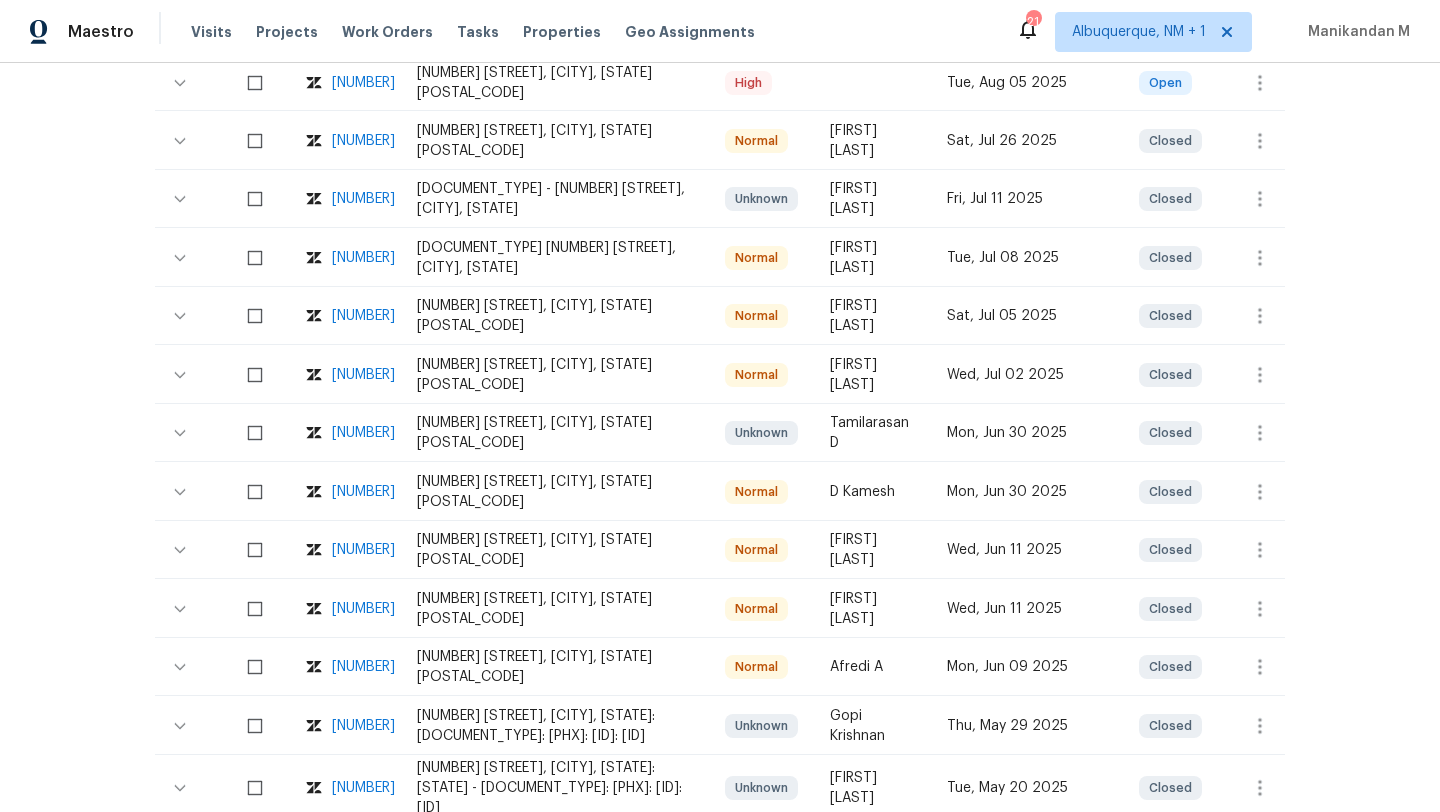 click on "3234655" at bounding box center [363, 667] 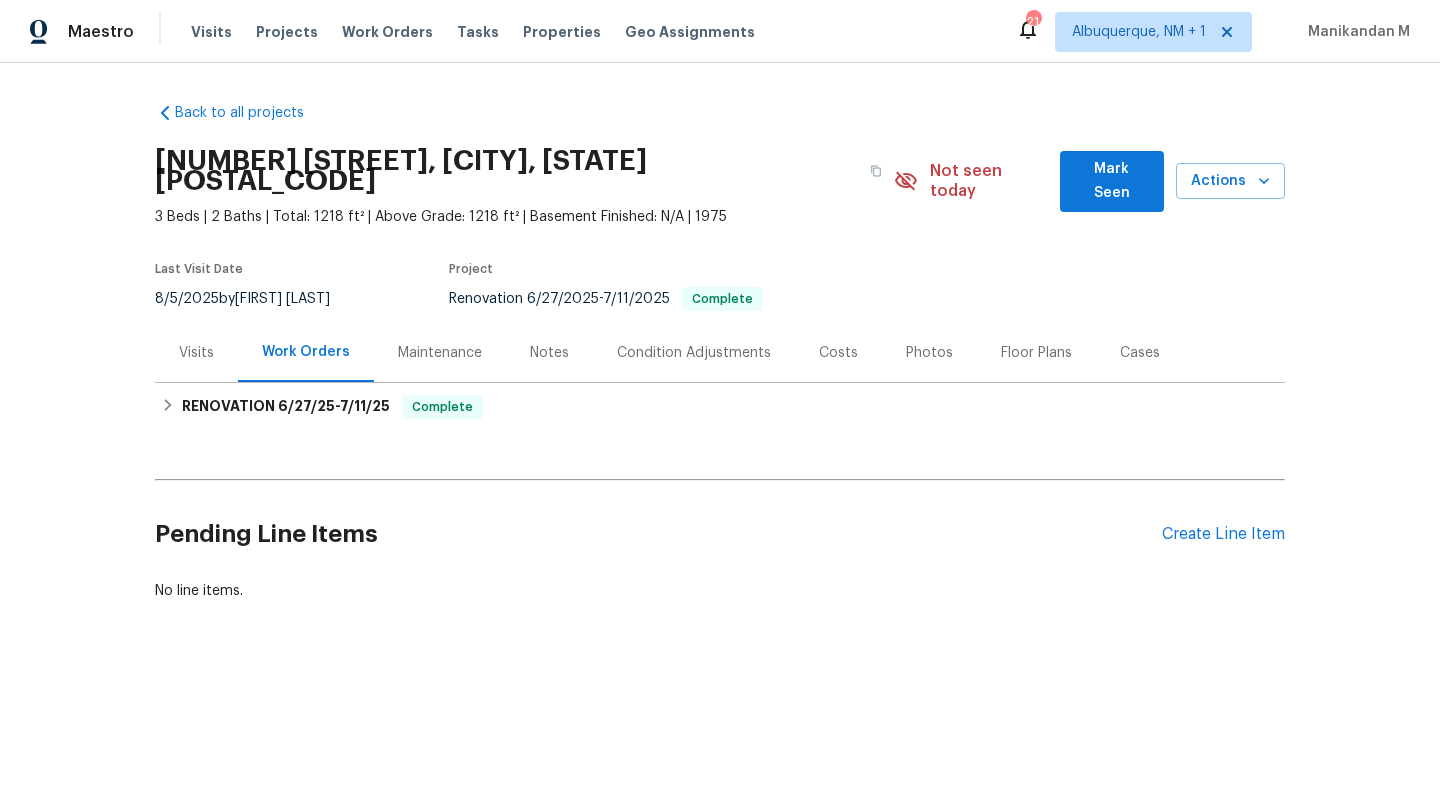 scroll, scrollTop: 0, scrollLeft: 0, axis: both 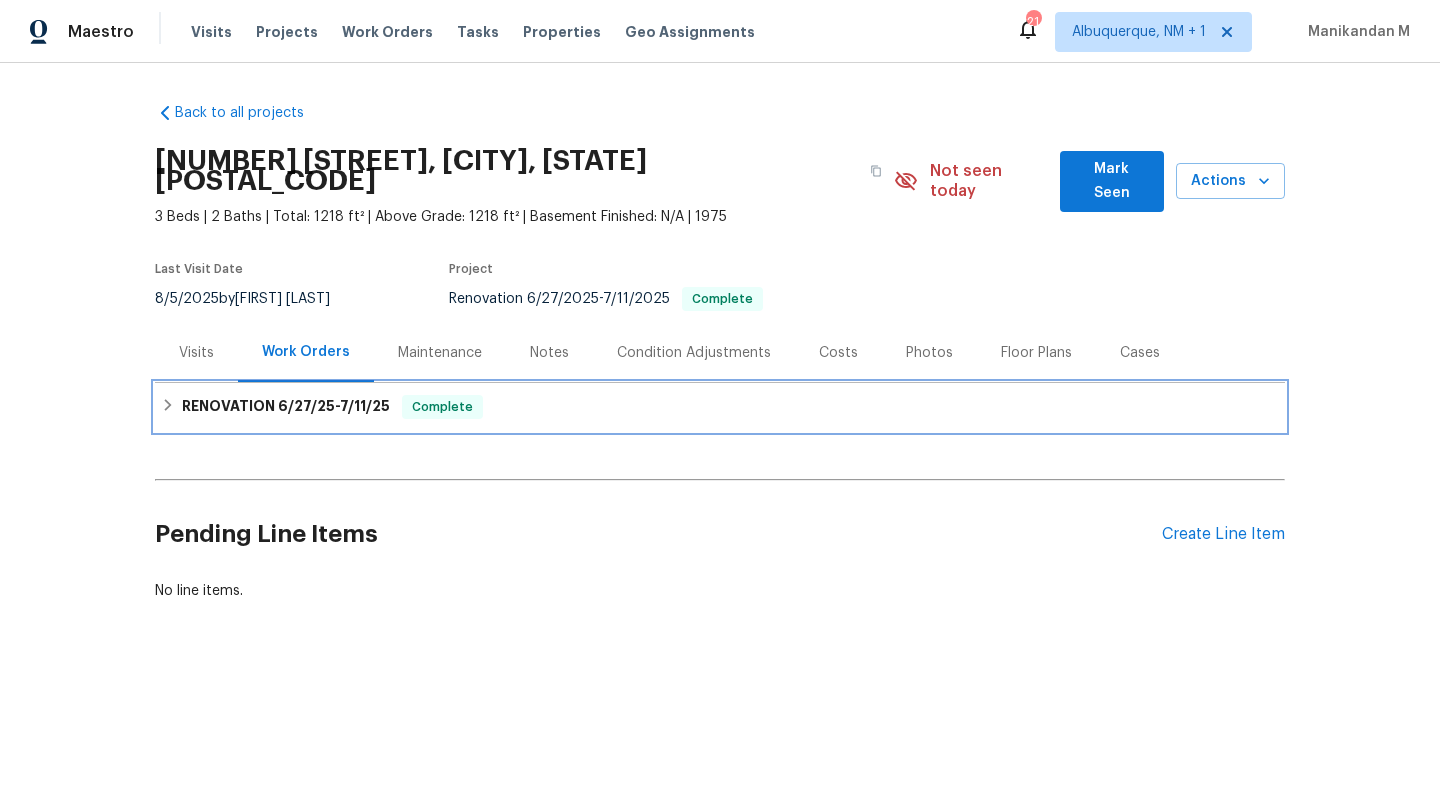 click on "7/11/25" at bounding box center [365, 406] 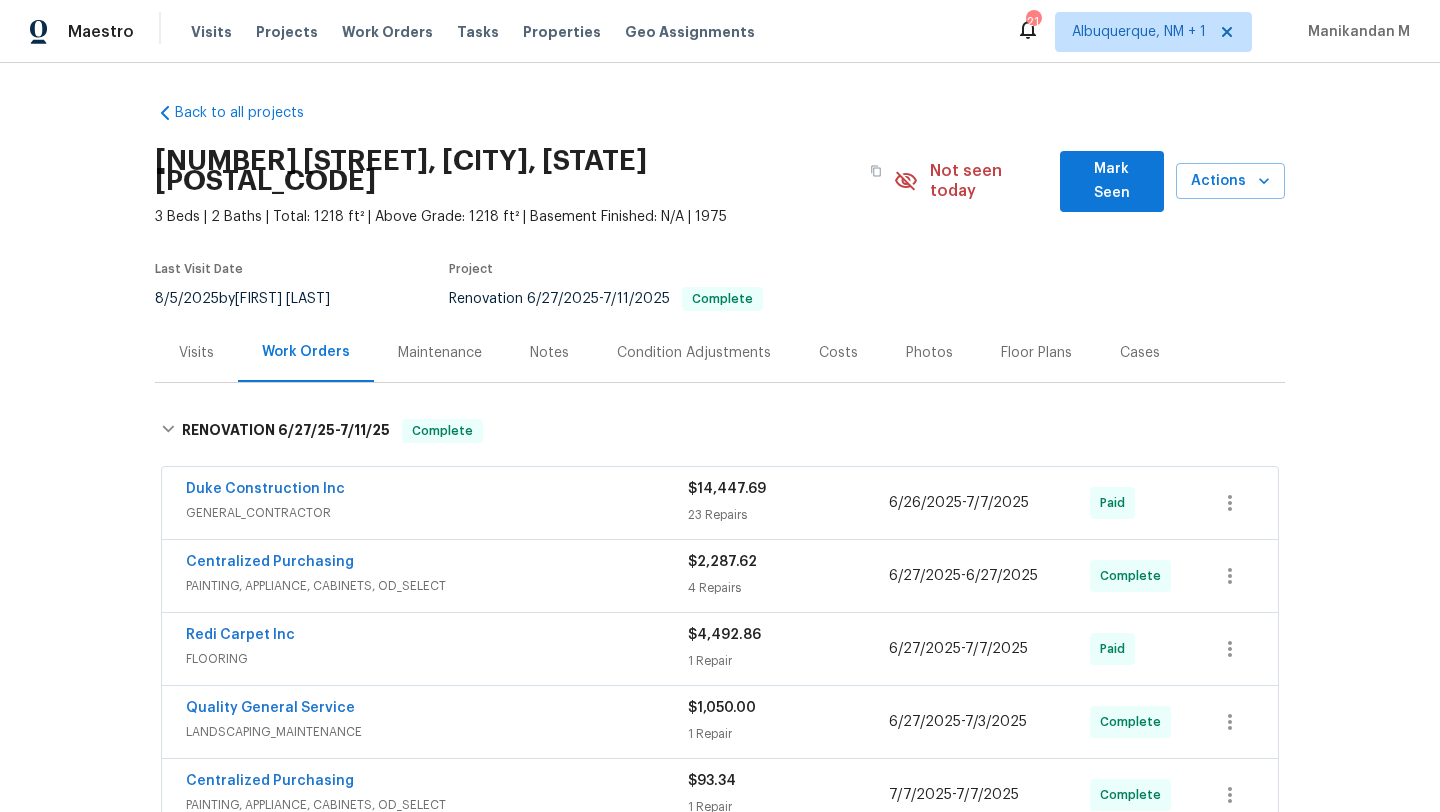 click on "Visits" at bounding box center (196, 352) 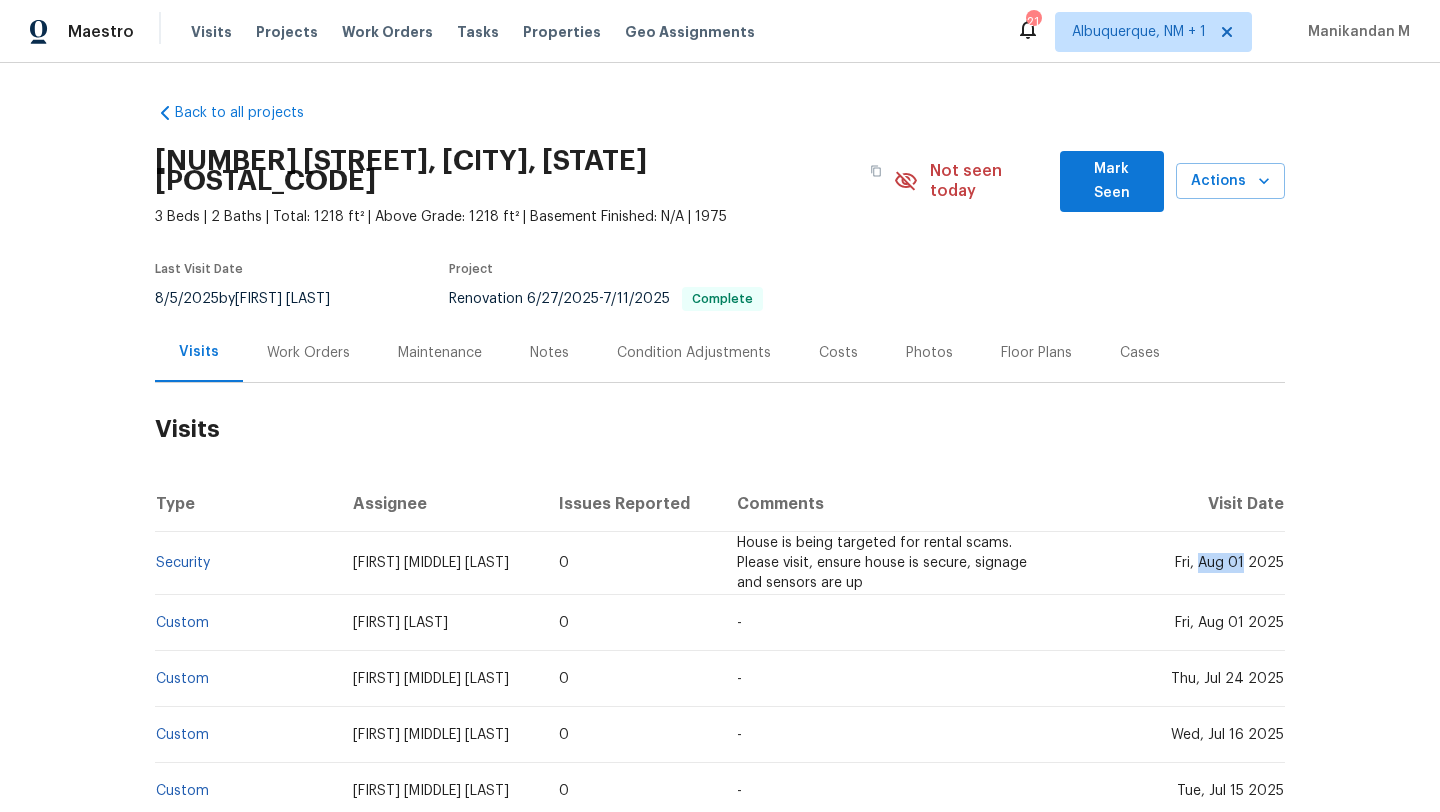 drag, startPoint x: 1194, startPoint y: 546, endPoint x: 1237, endPoint y: 545, distance: 43.011627 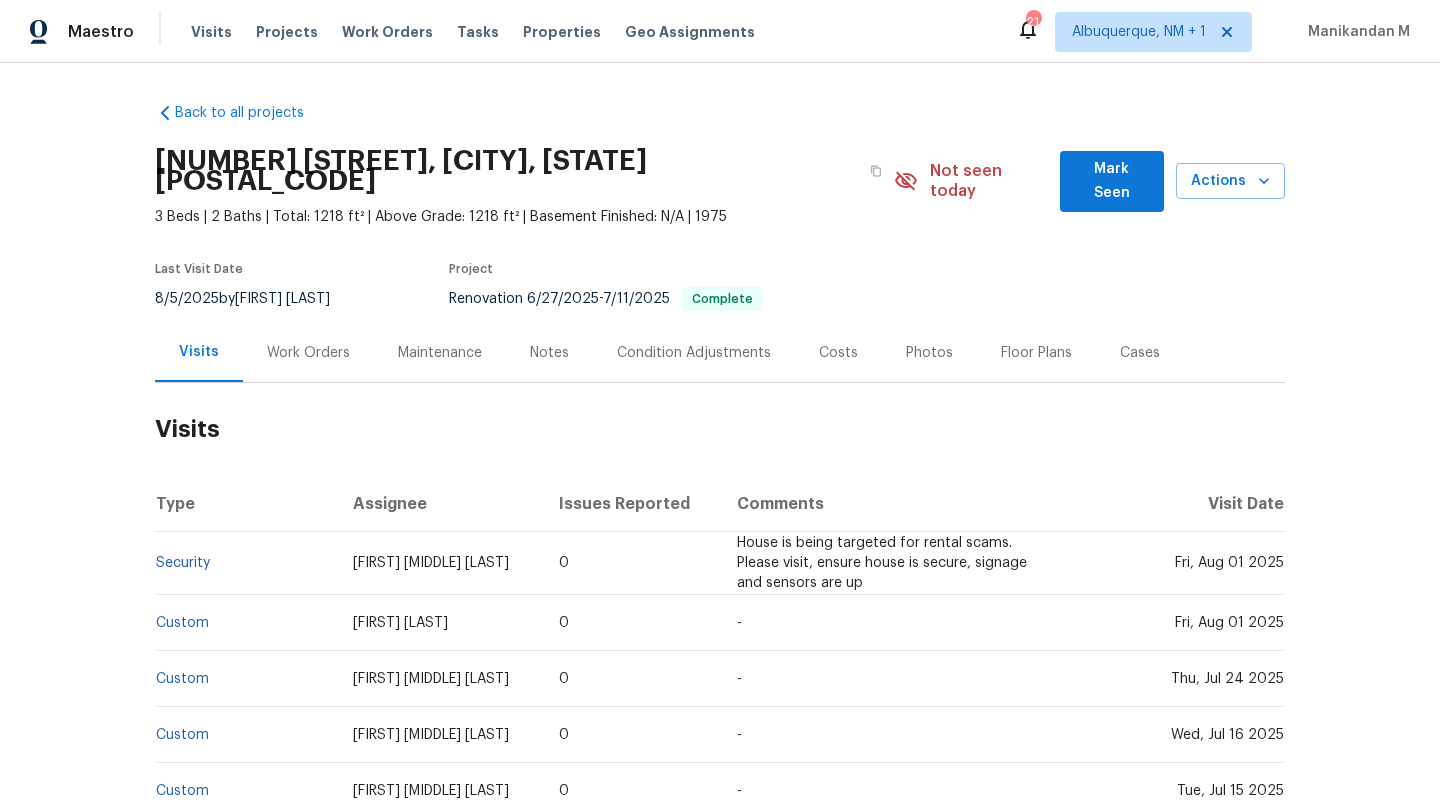 click on "Work Orders" at bounding box center (308, 352) 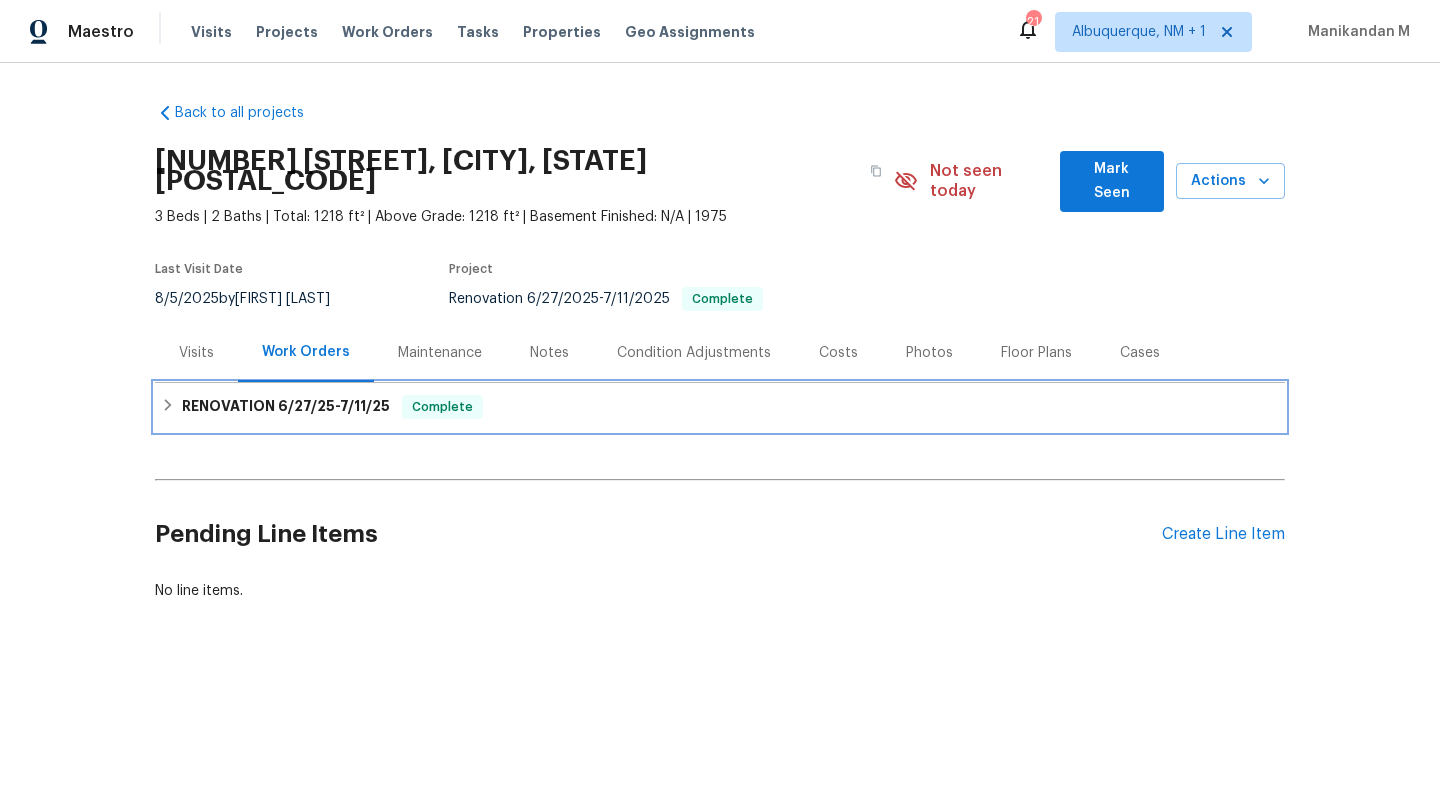 click on "7/11/25" at bounding box center (365, 406) 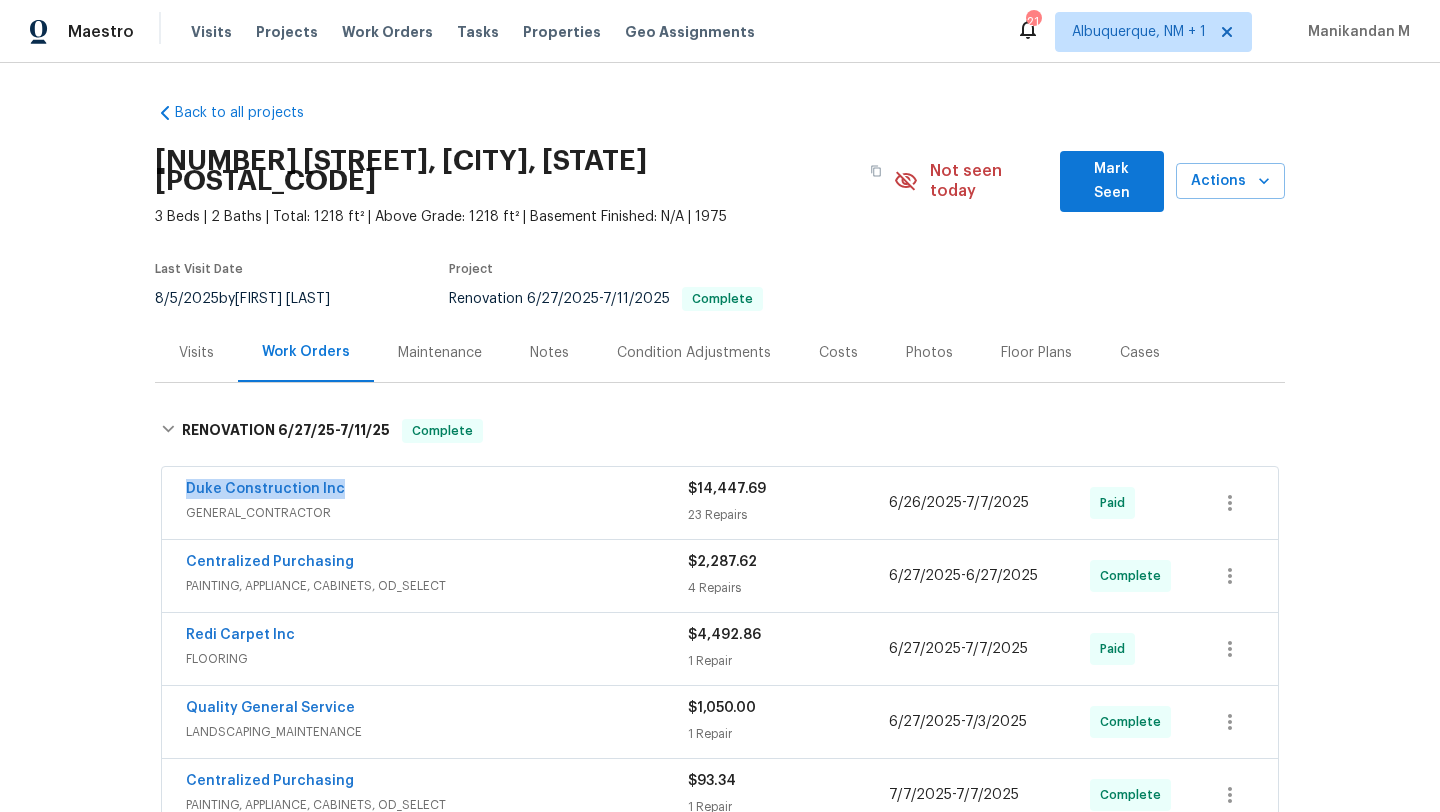 drag, startPoint x: 171, startPoint y: 469, endPoint x: 435, endPoint y: 469, distance: 264 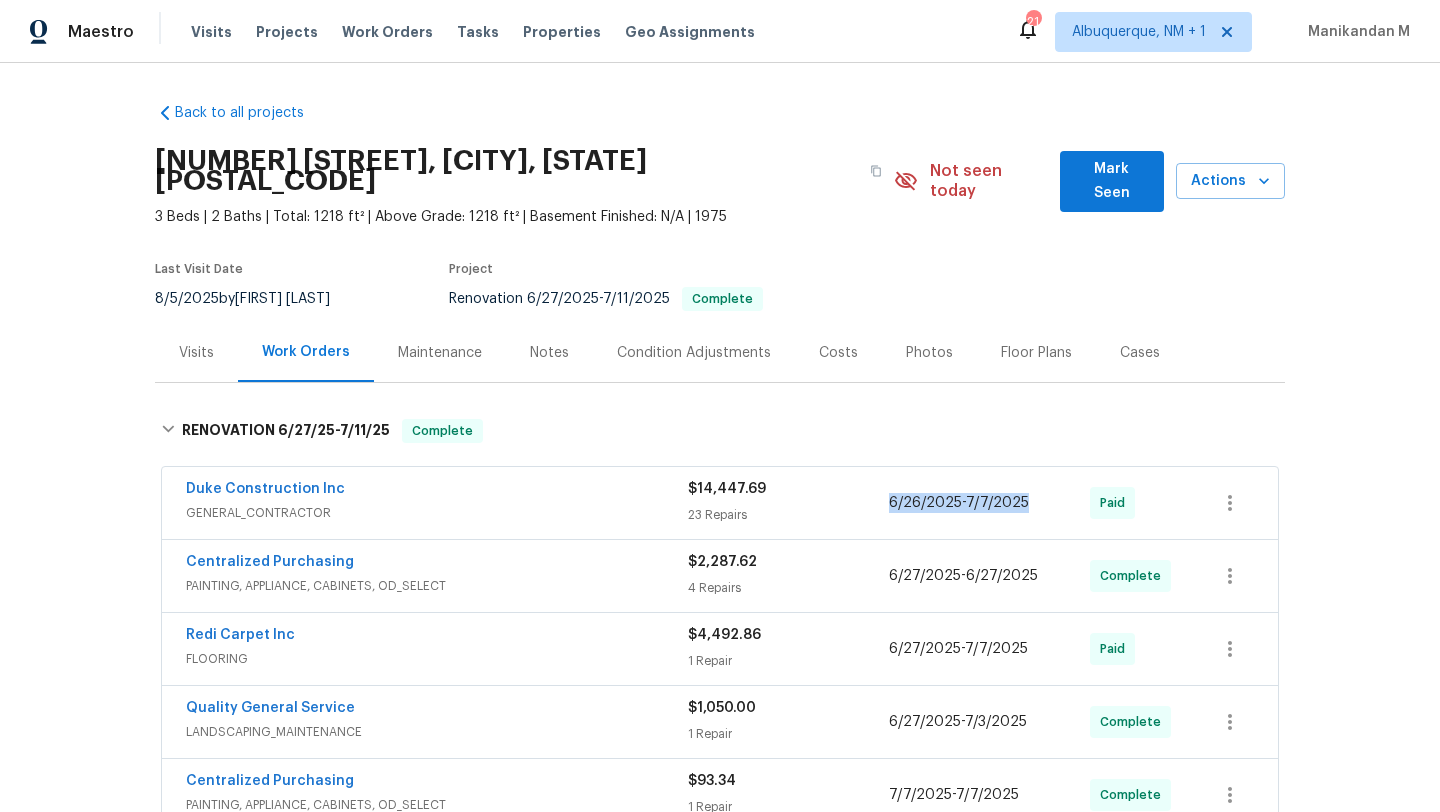 drag, startPoint x: 882, startPoint y: 482, endPoint x: 1028, endPoint y: 482, distance: 146 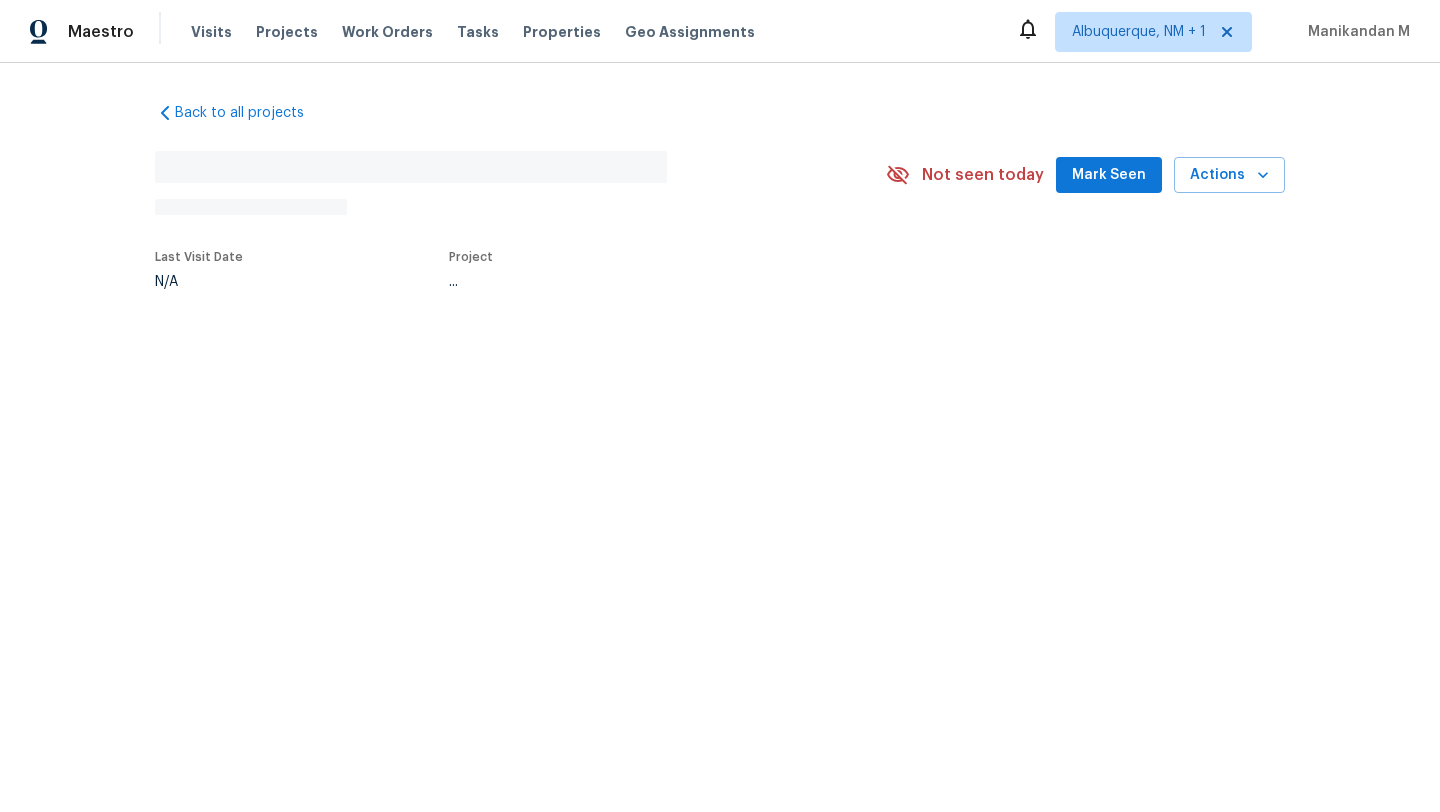 scroll, scrollTop: 0, scrollLeft: 0, axis: both 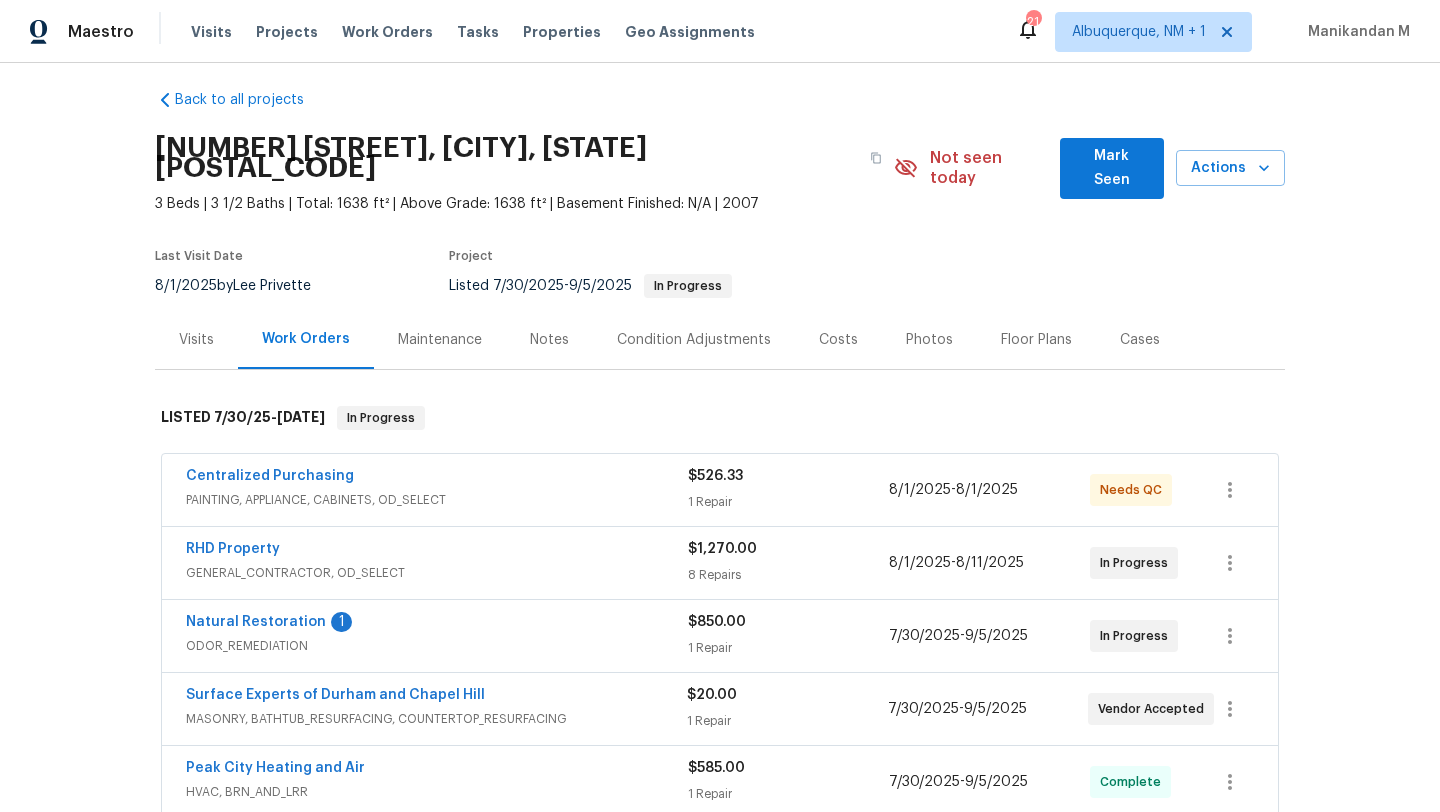 click on "Centralized Purchasing" at bounding box center [437, 478] 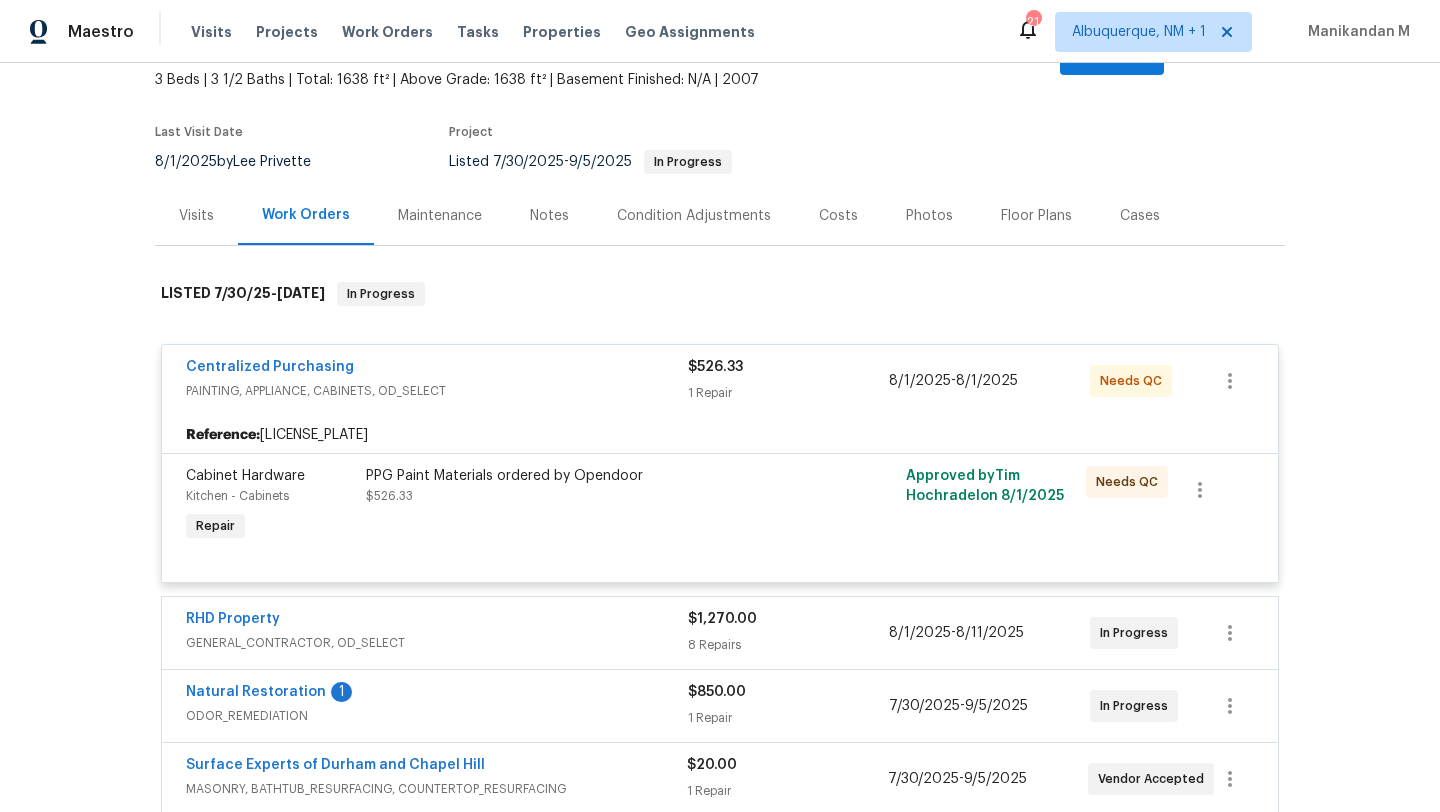scroll, scrollTop: 241, scrollLeft: 0, axis: vertical 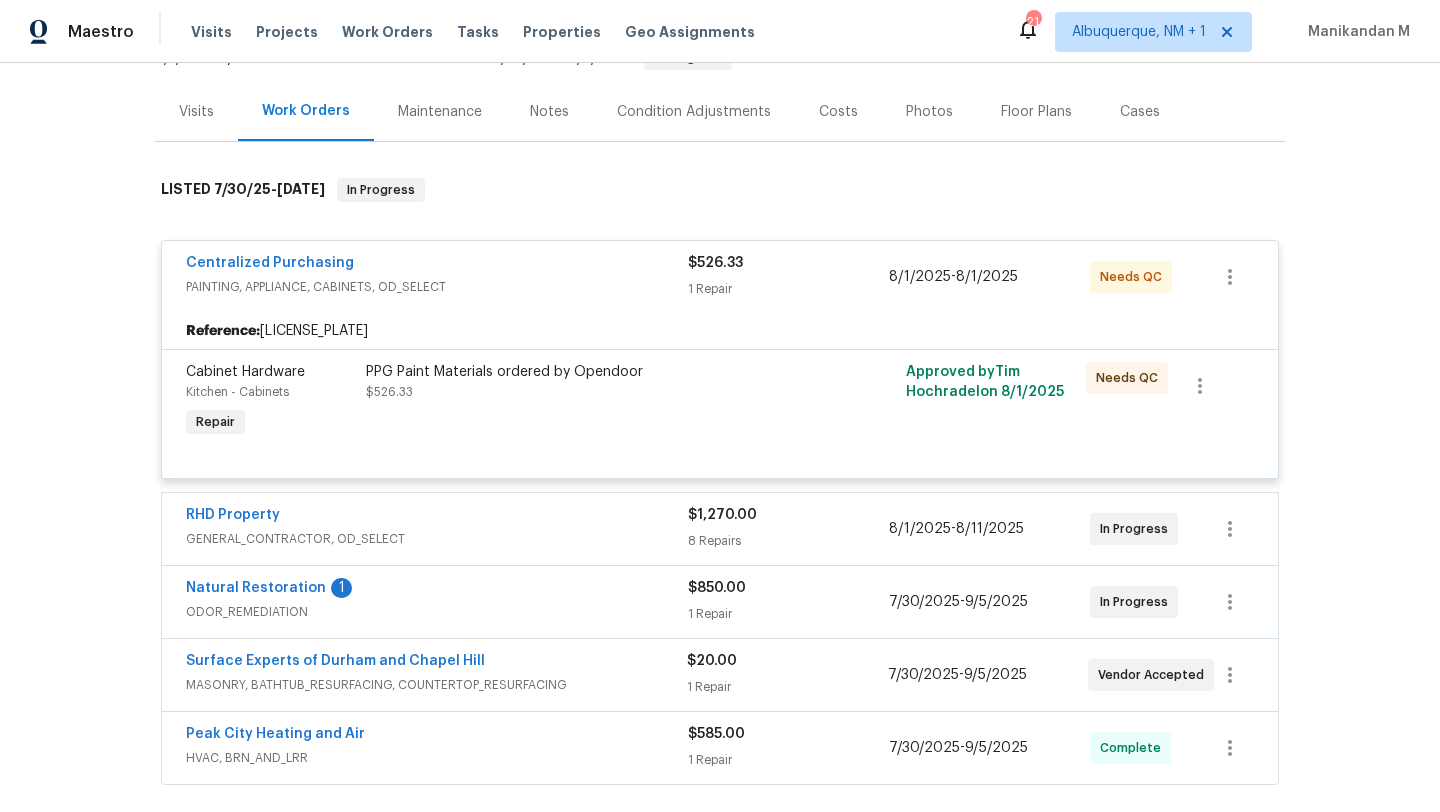 click on "RHD Property" at bounding box center (437, 517) 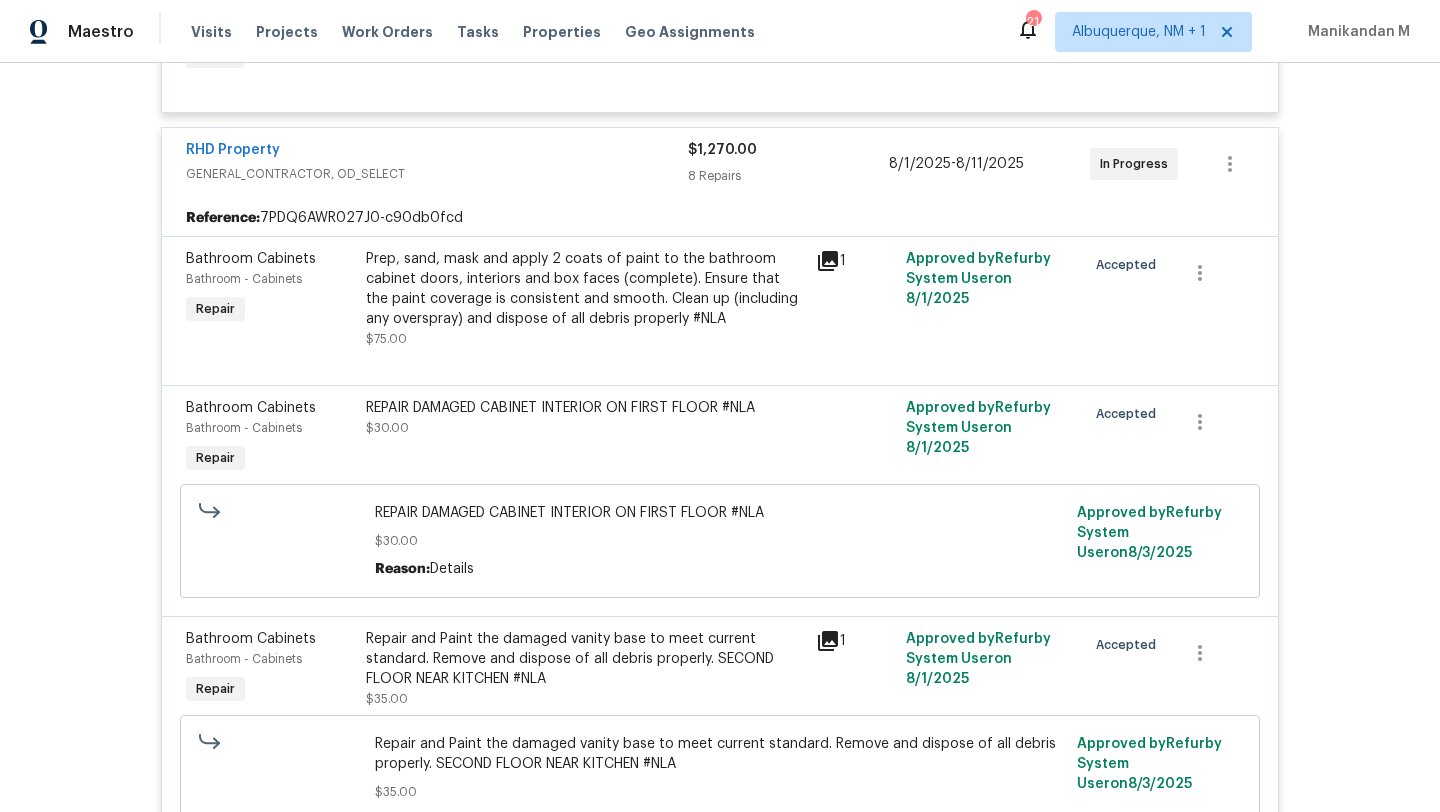 scroll, scrollTop: 606, scrollLeft: 0, axis: vertical 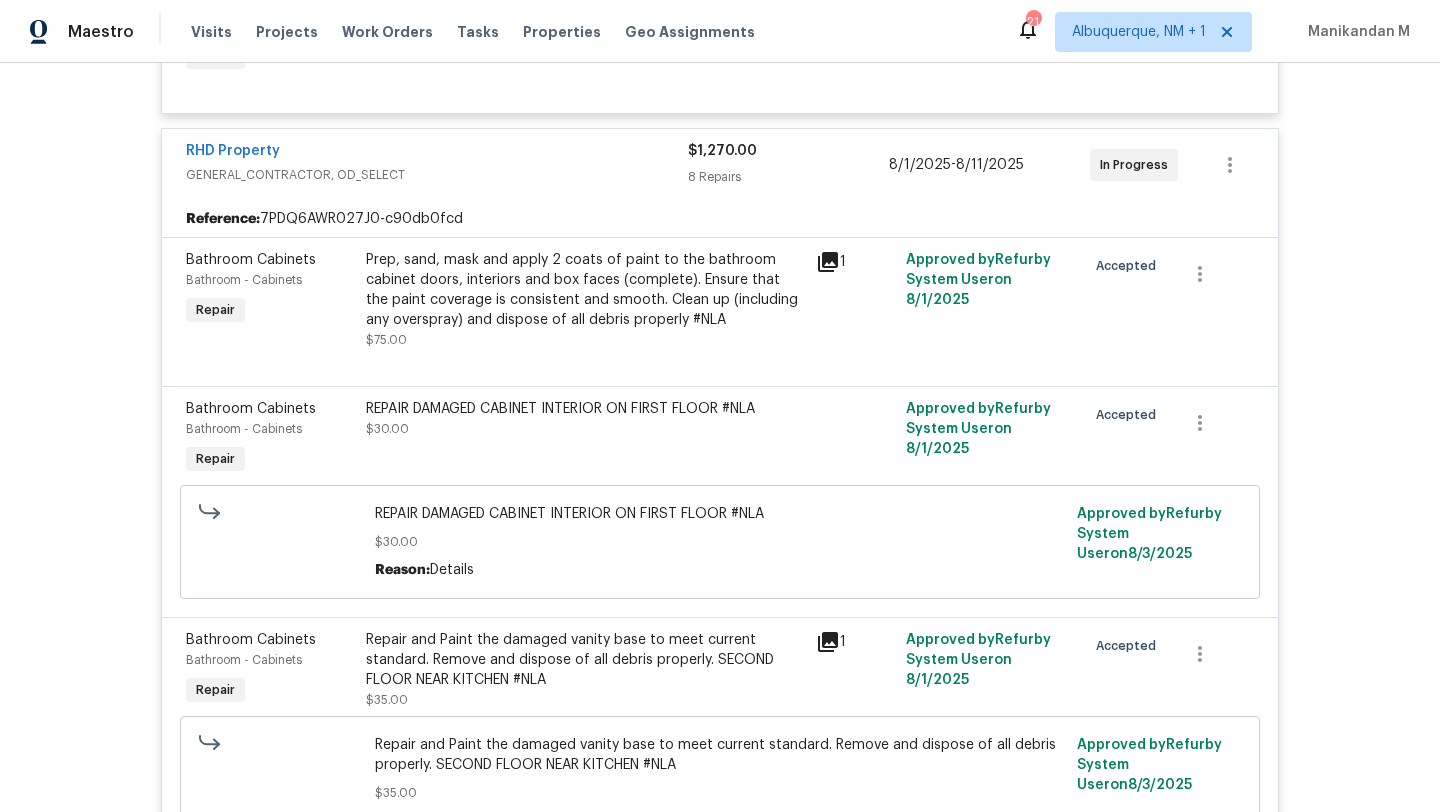 click on "RHD Property GENERAL_CONTRACTOR, OD_SELECT $1,270.00 8 Repairs 8/1/2025  -  8/11/2025 In Progress" at bounding box center (720, 165) 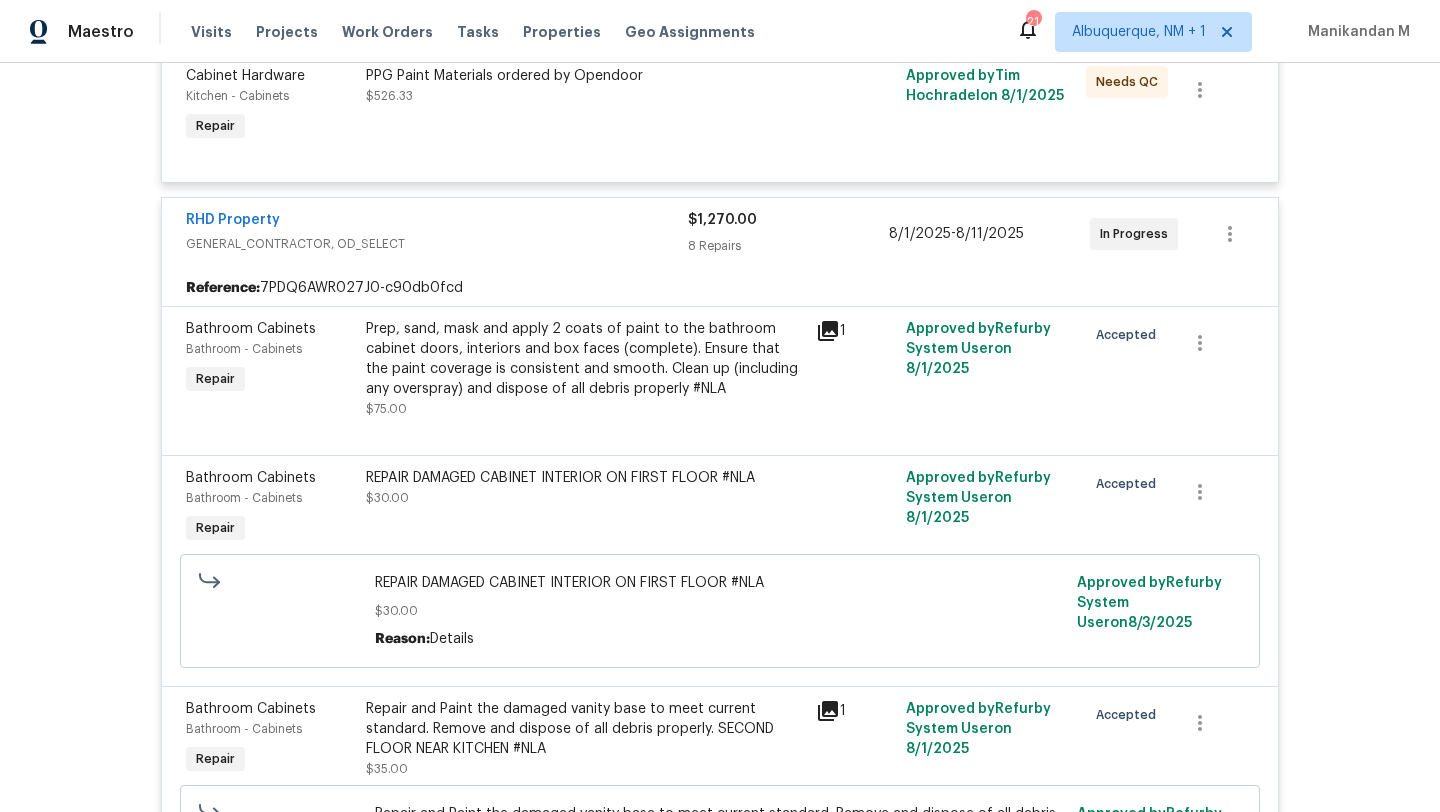 scroll, scrollTop: 539, scrollLeft: 0, axis: vertical 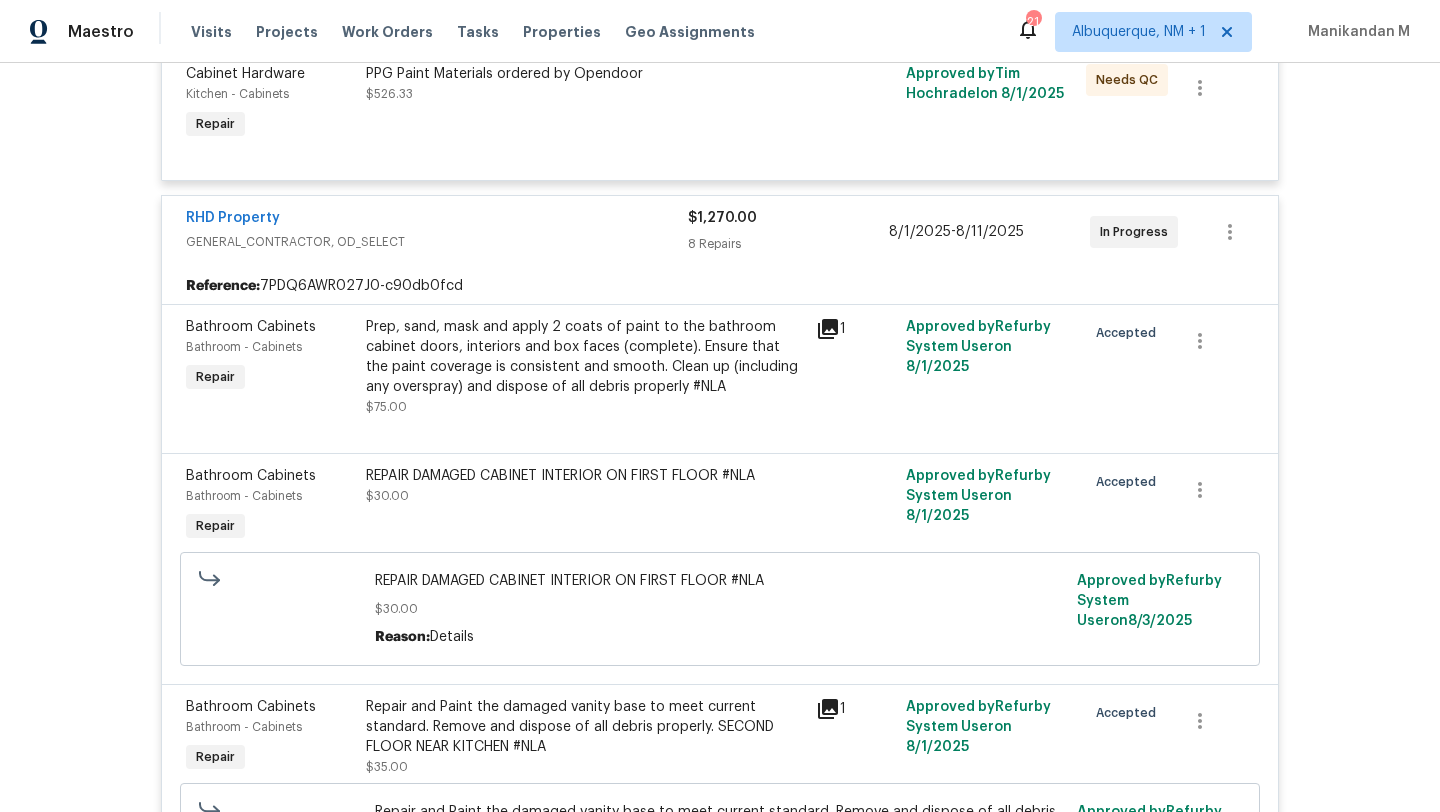 click on "RHD Property GENERAL_CONTRACTOR, OD_SELECT $1,270.00 8 Repairs 8/1/2025  -  8/11/2025 In Progress" at bounding box center (720, 232) 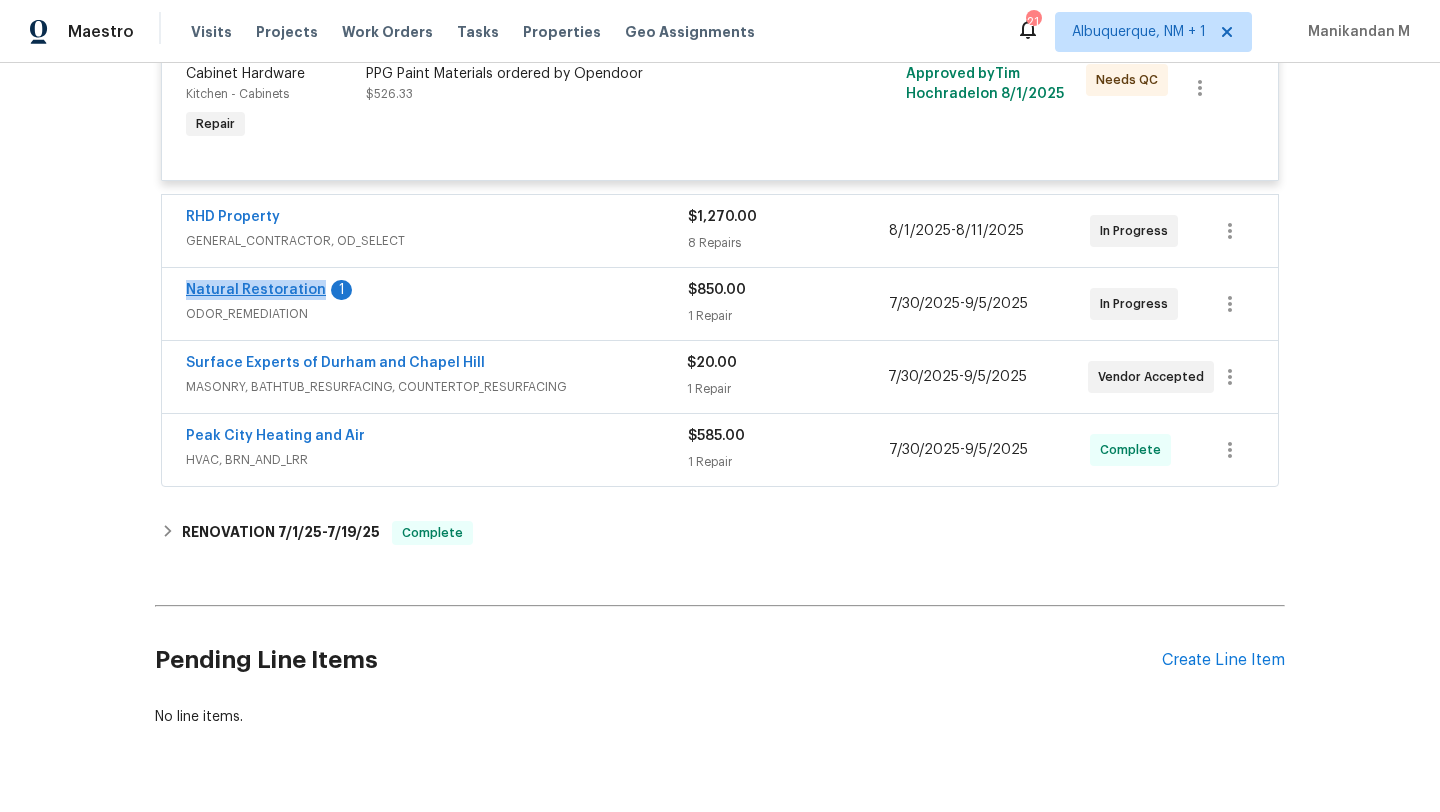 copy on "Natural Restoration" 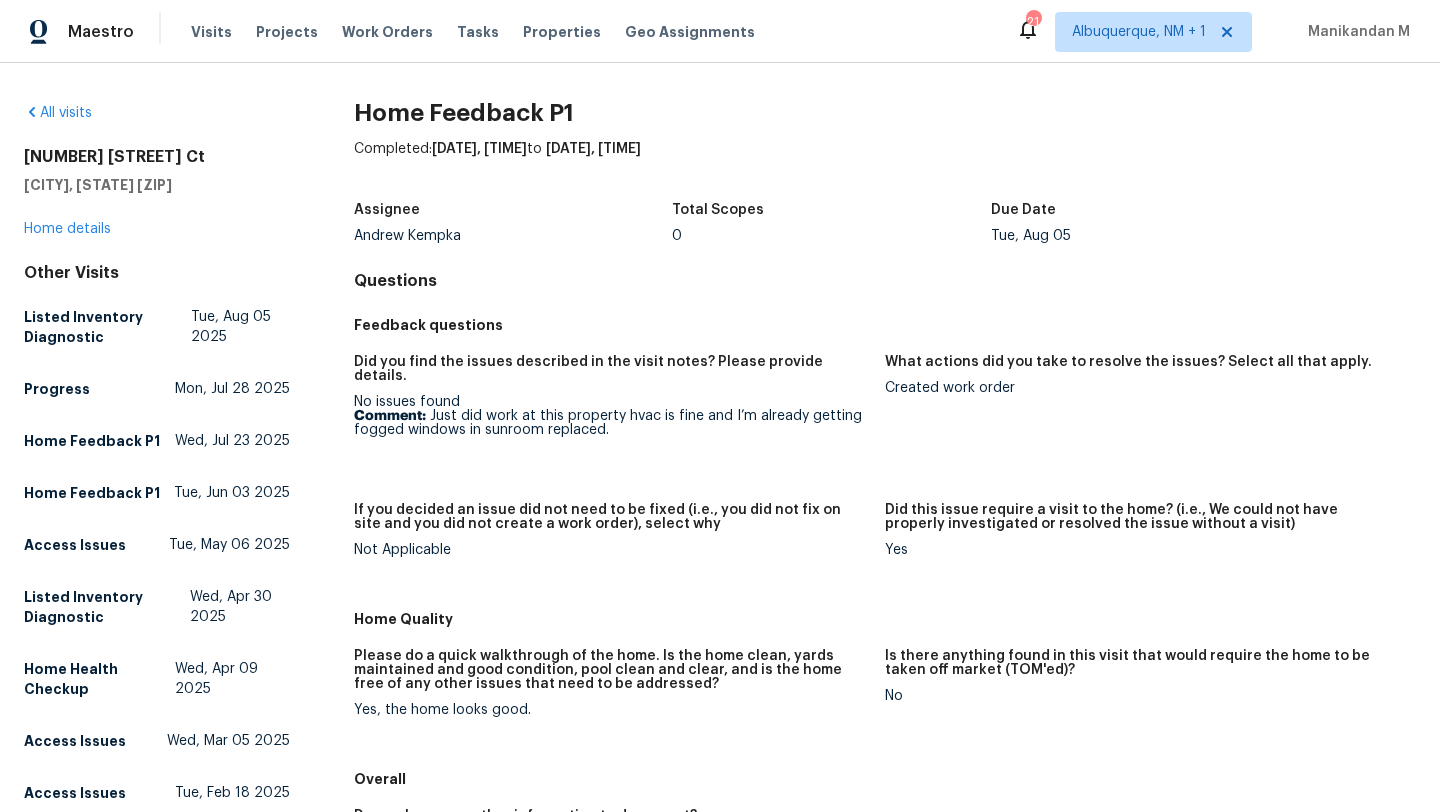 scroll, scrollTop: 0, scrollLeft: 0, axis: both 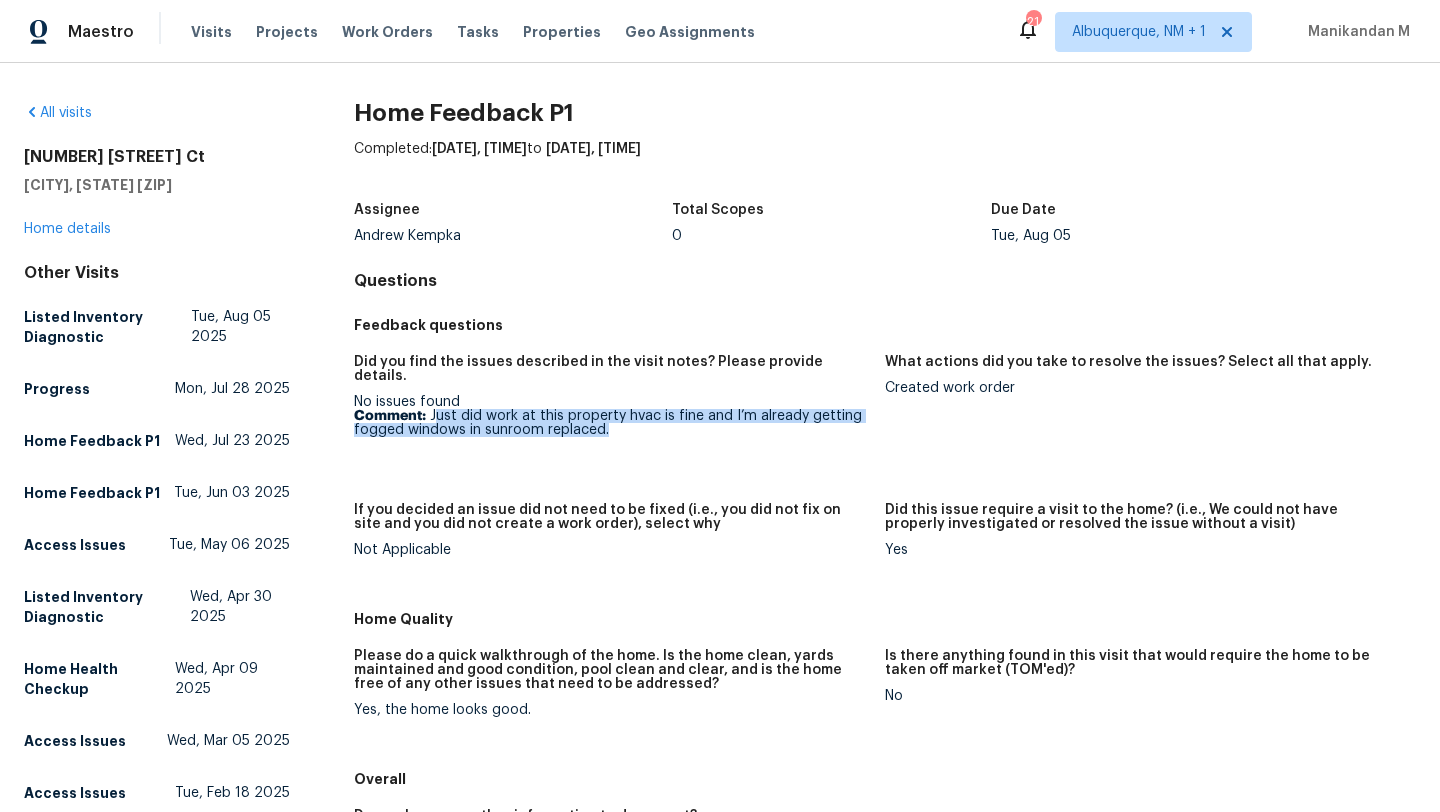 drag, startPoint x: 431, startPoint y: 407, endPoint x: 622, endPoint y: 414, distance: 191.12823 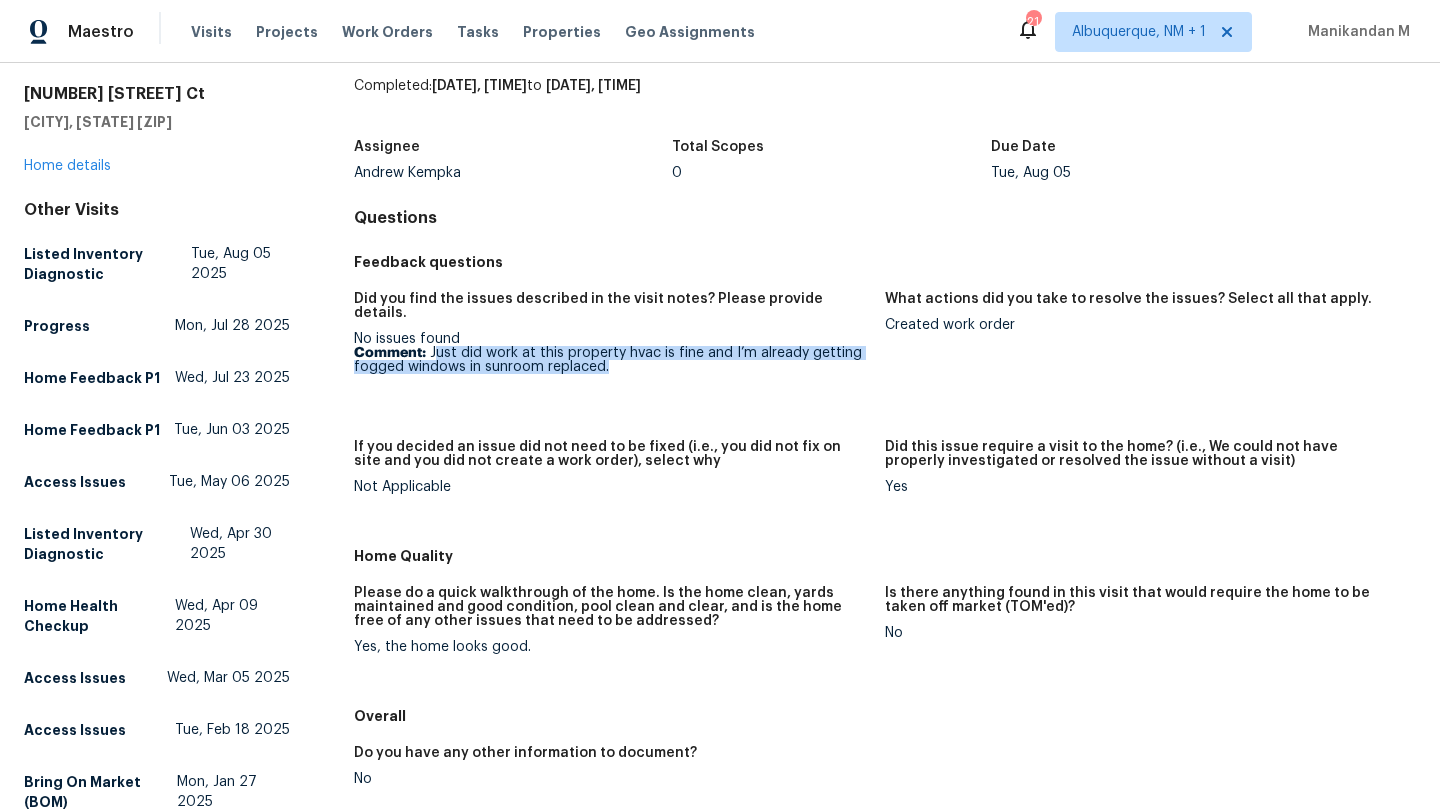 scroll, scrollTop: 58, scrollLeft: 0, axis: vertical 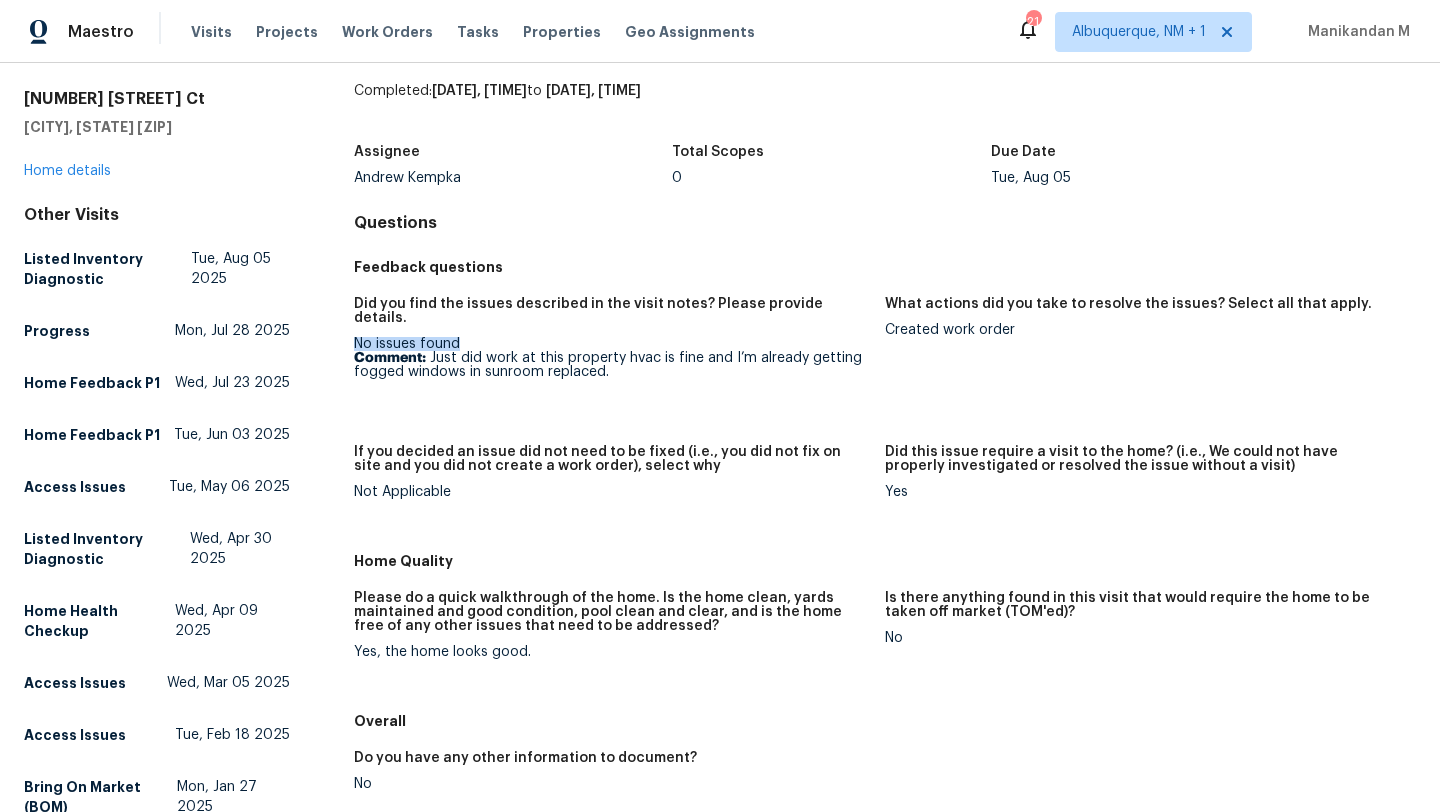 drag, startPoint x: 352, startPoint y: 330, endPoint x: 545, endPoint y: 329, distance: 193.0026 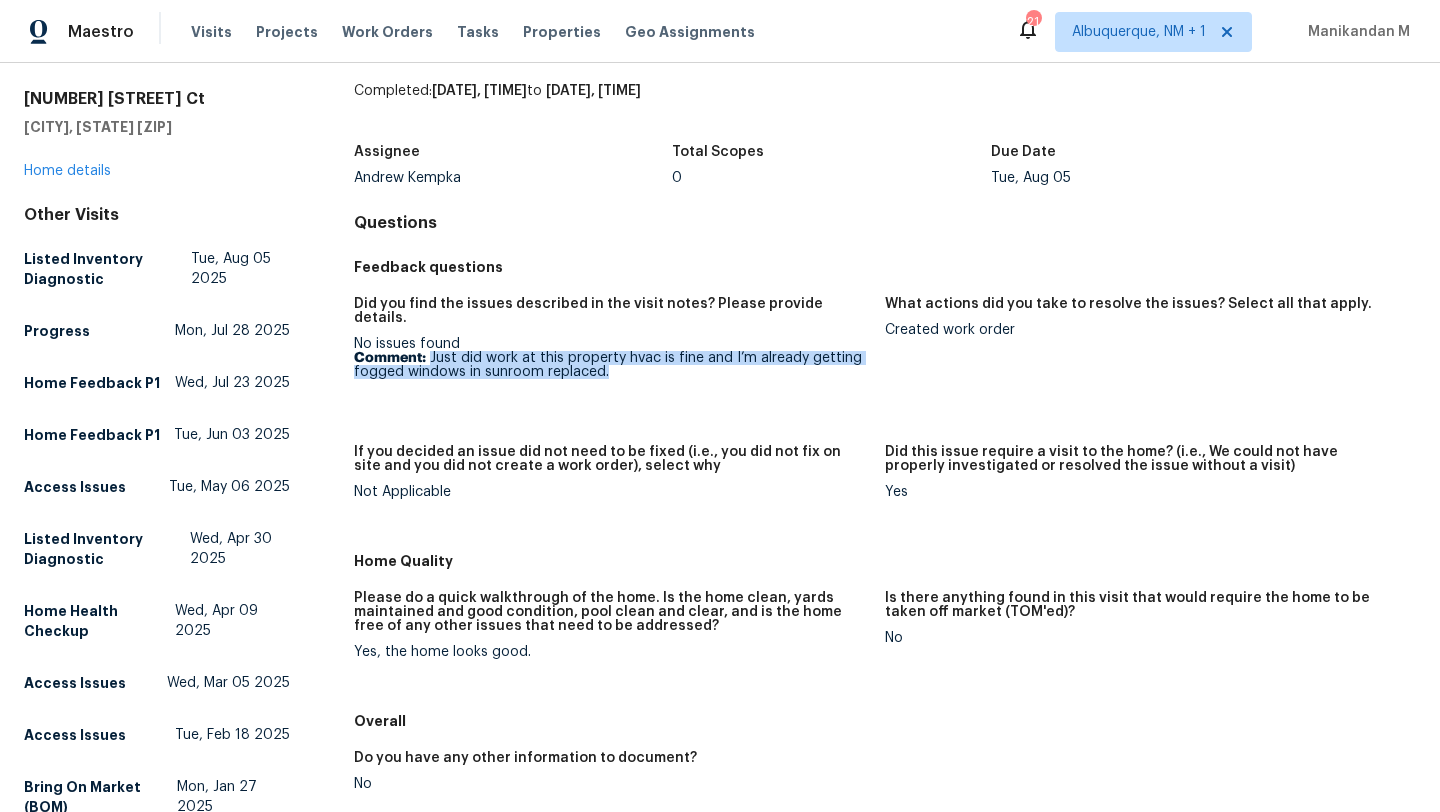 drag, startPoint x: 425, startPoint y: 347, endPoint x: 624, endPoint y: 364, distance: 199.72481 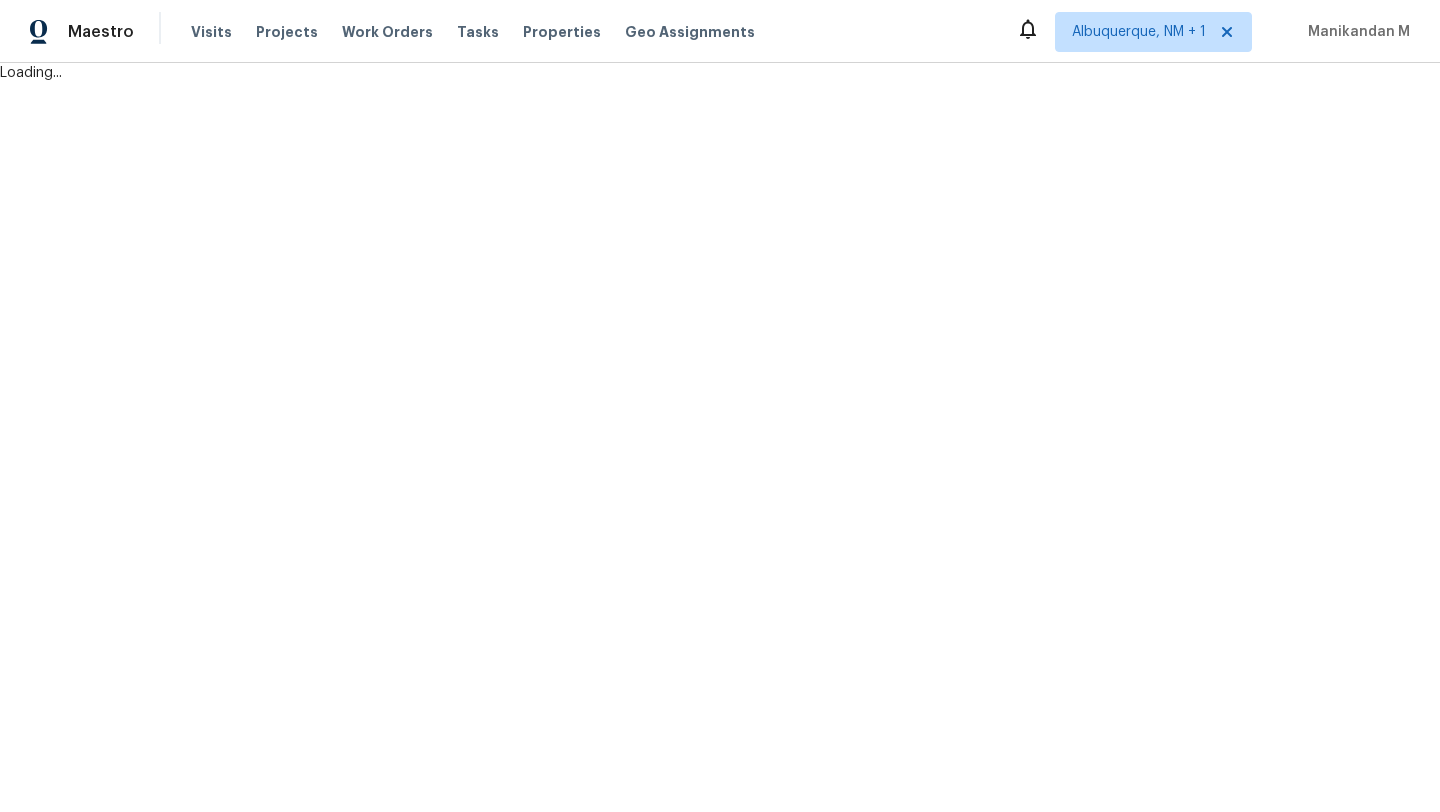 scroll, scrollTop: 0, scrollLeft: 0, axis: both 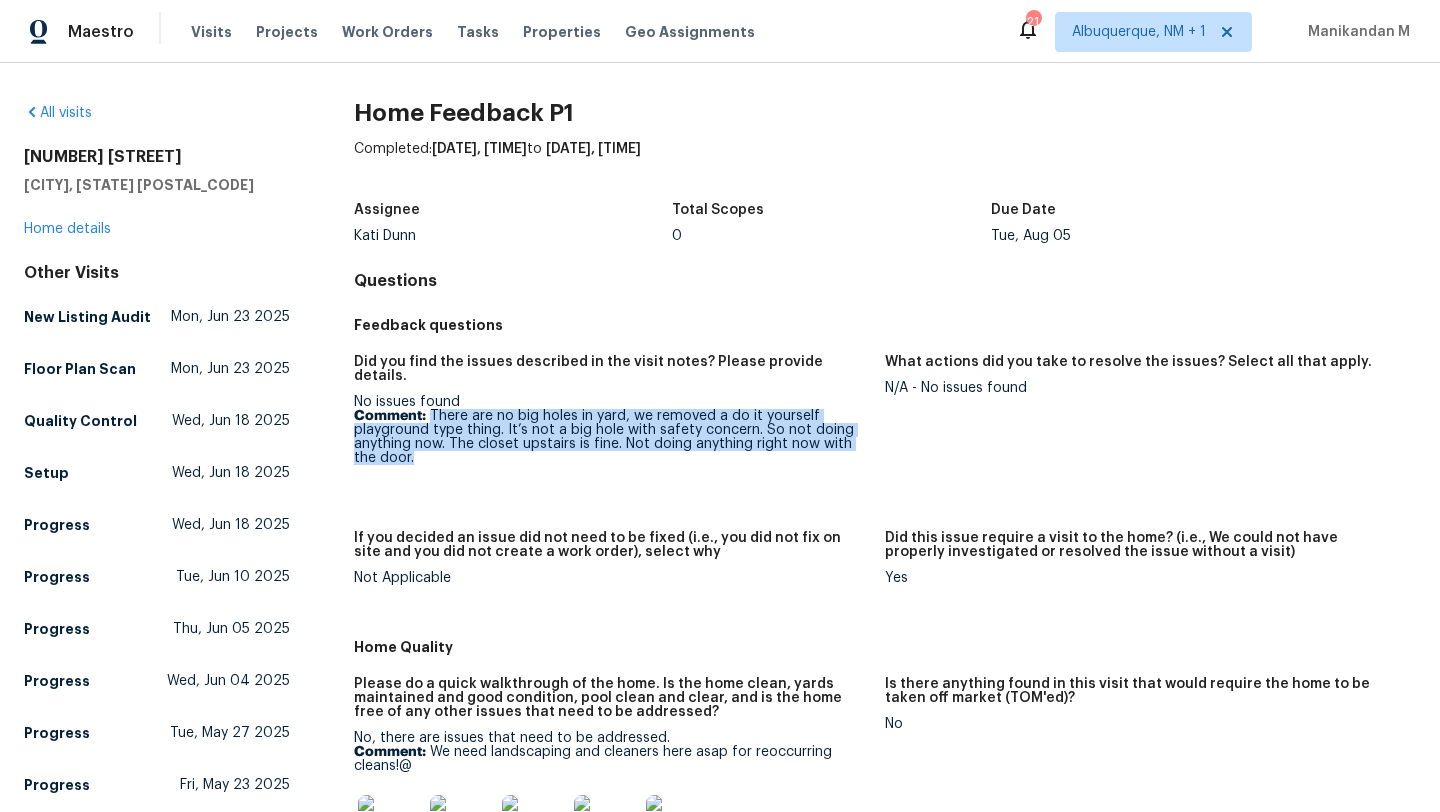 drag, startPoint x: 429, startPoint y: 402, endPoint x: 494, endPoint y: 443, distance: 76.8505 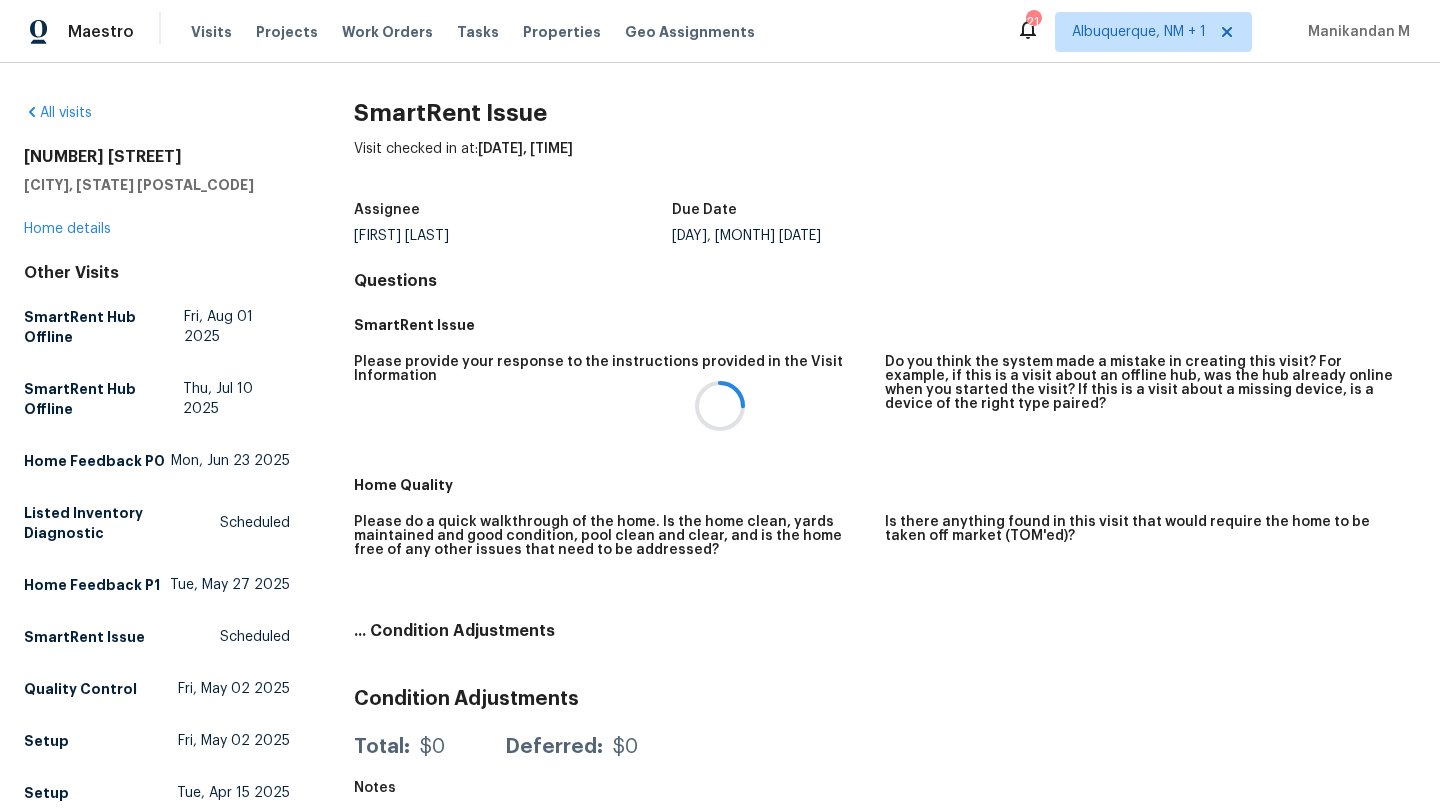 scroll, scrollTop: 0, scrollLeft: 0, axis: both 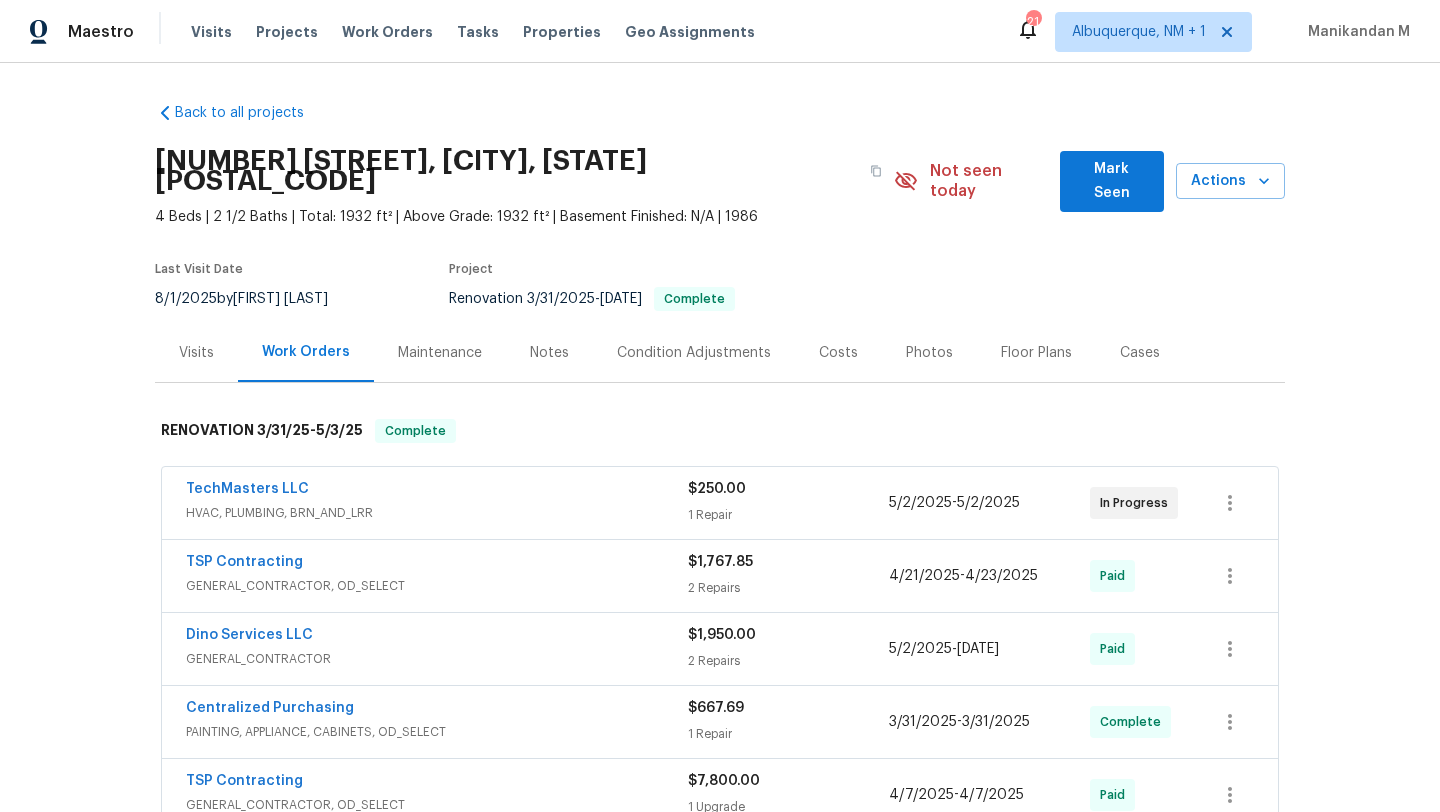 click on "Visits" at bounding box center [196, 353] 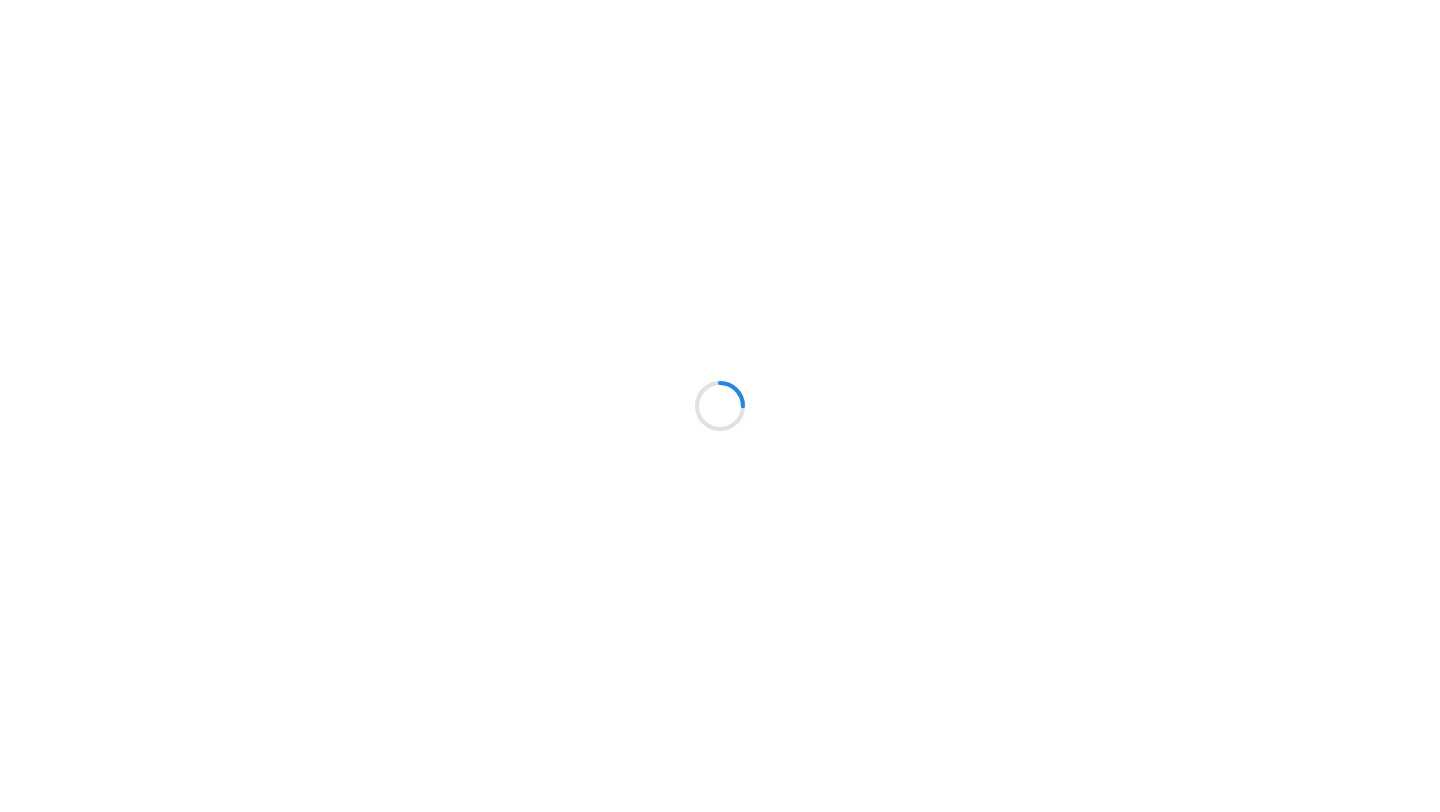 scroll, scrollTop: 0, scrollLeft: 0, axis: both 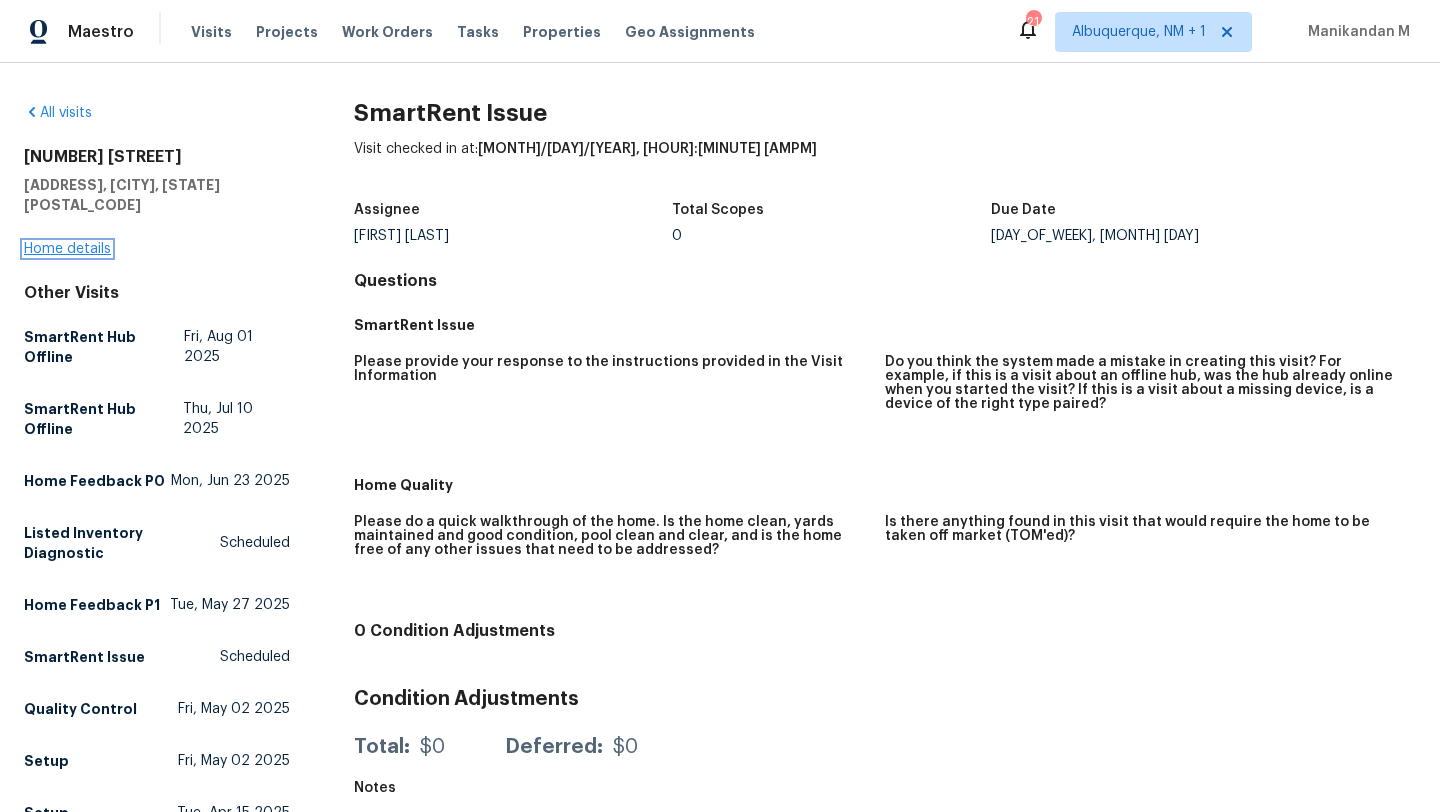 click on "Home details" at bounding box center [67, 249] 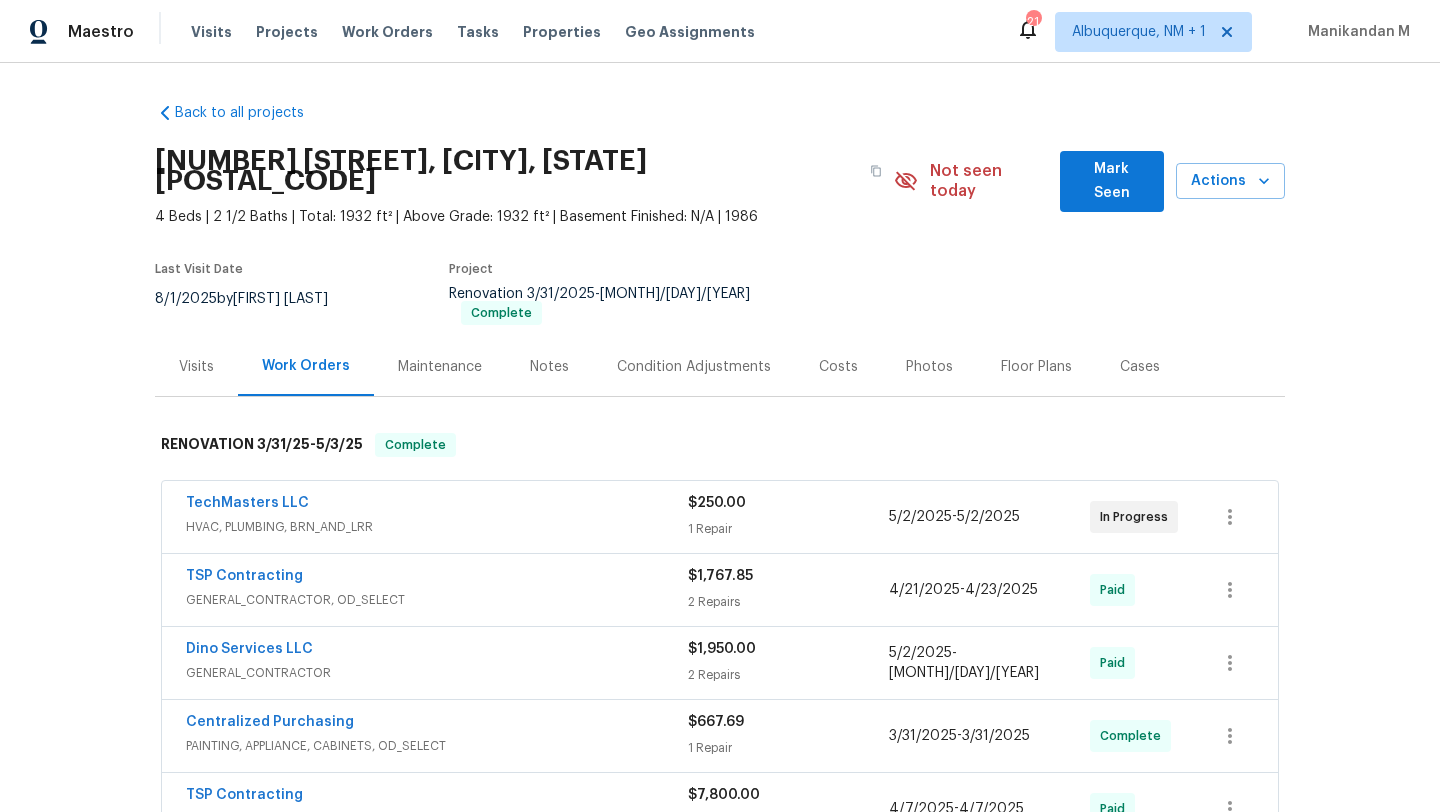 click on "Visits" at bounding box center (196, 367) 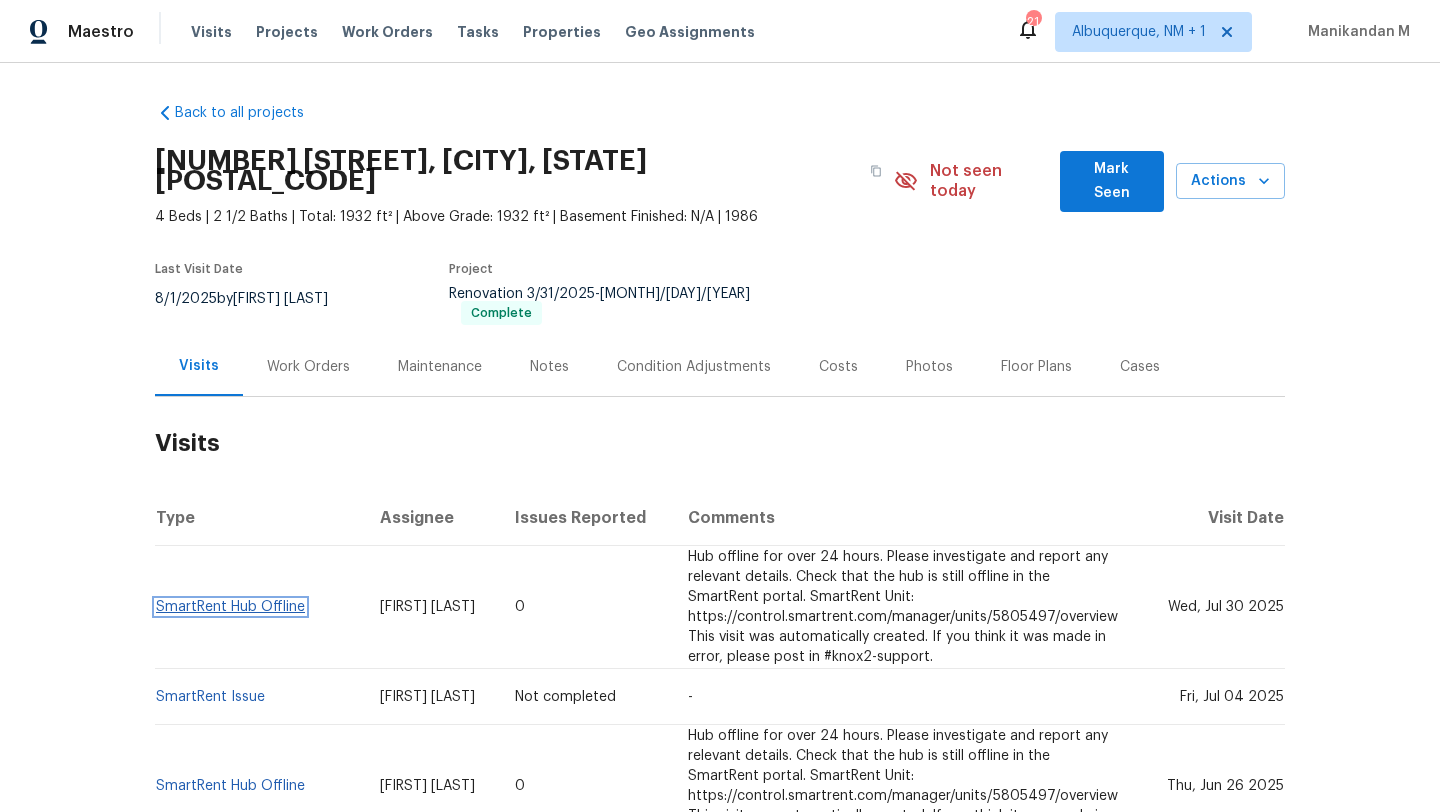click on "SmartRent Hub Offline" at bounding box center (230, 607) 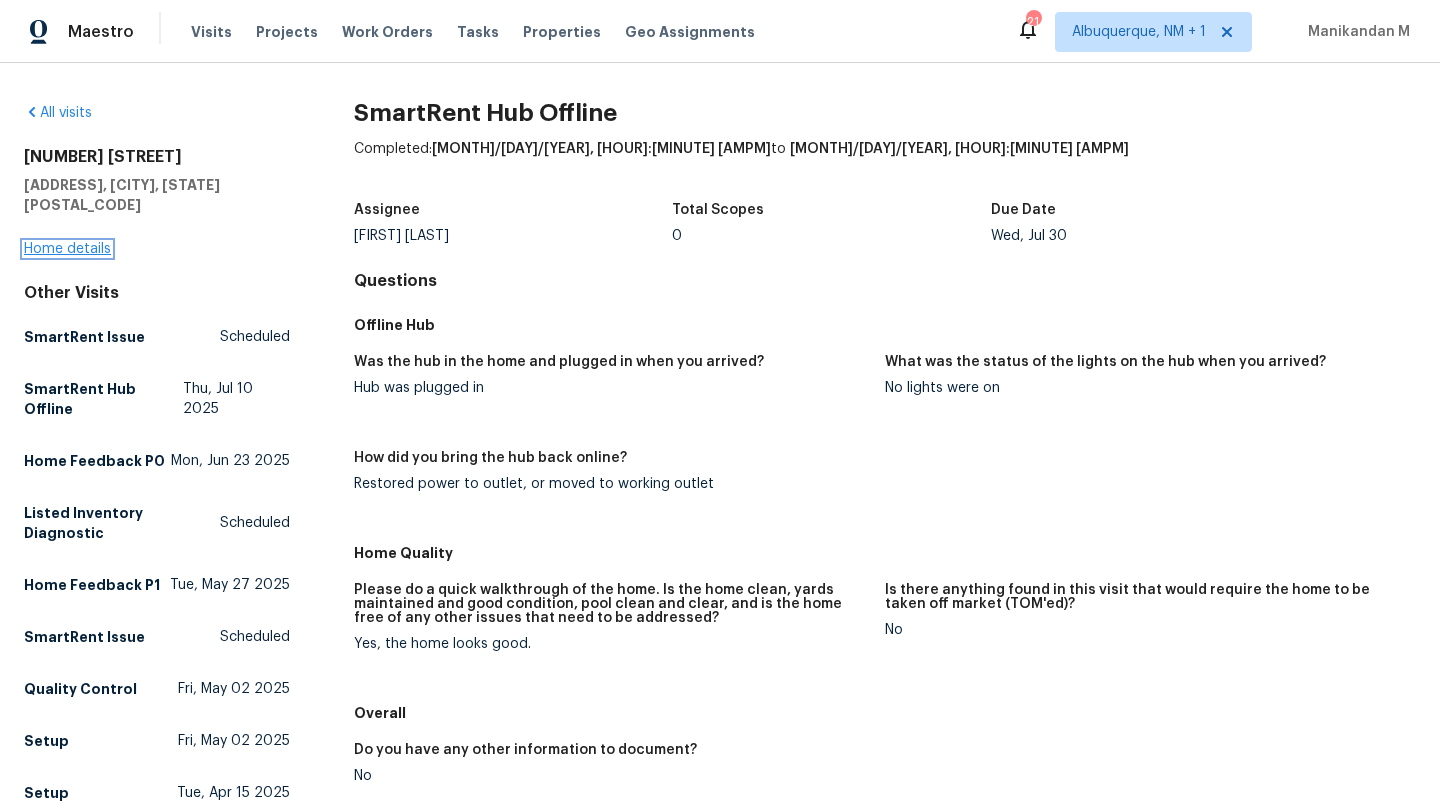 click on "Home details" at bounding box center (67, 249) 